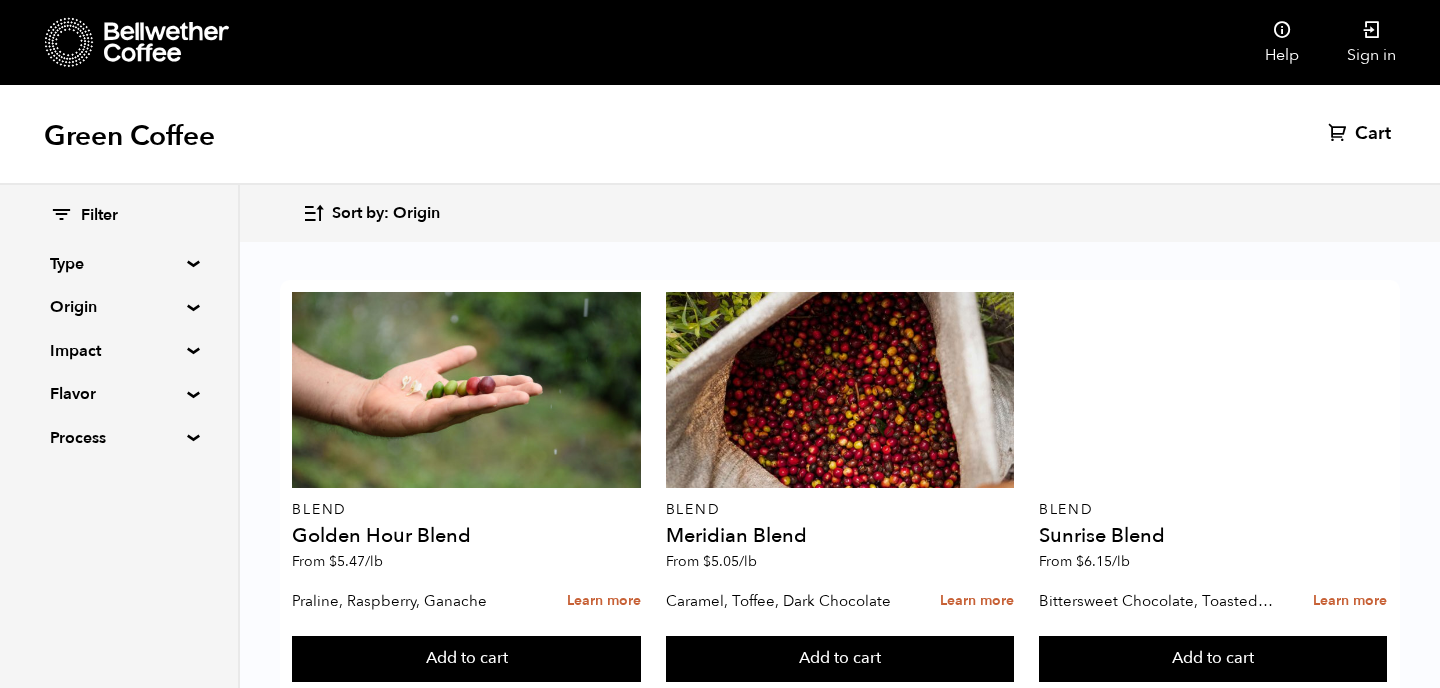 scroll, scrollTop: 1850, scrollLeft: 0, axis: vertical 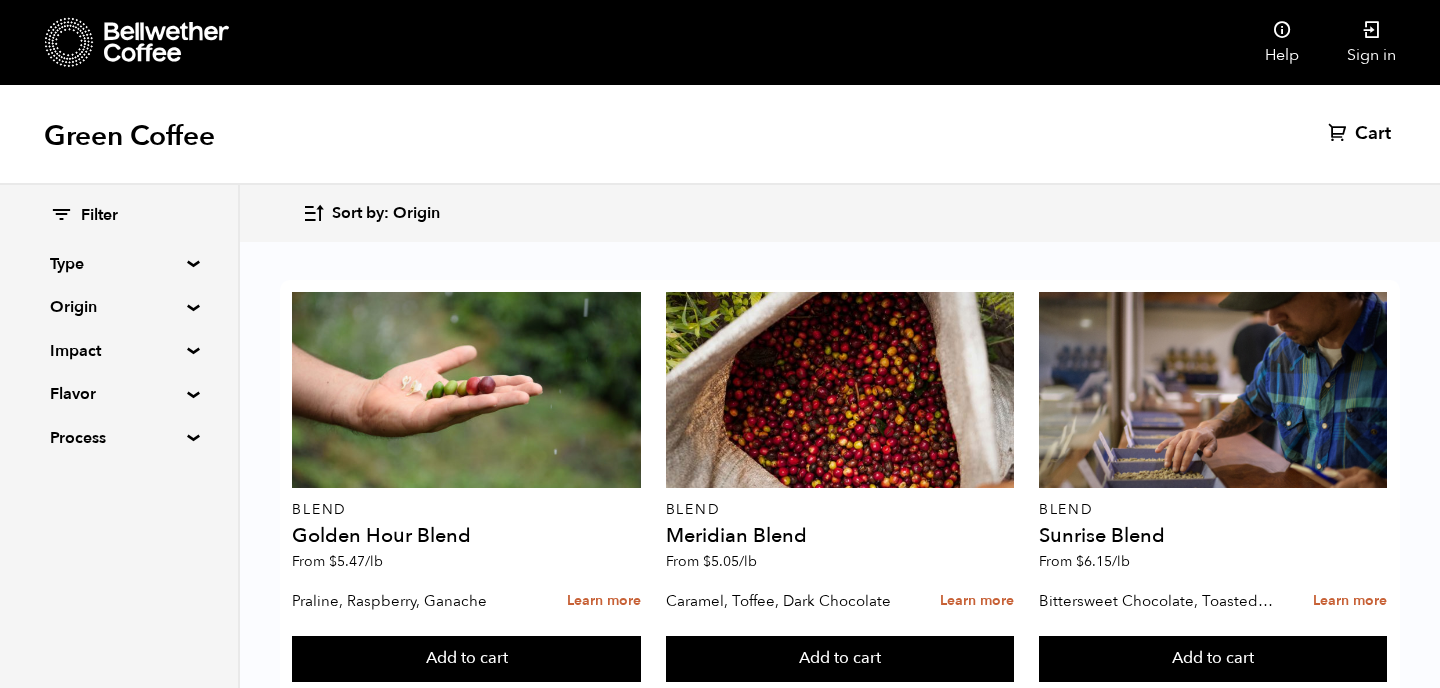 click on "La Labor ([DATE])" at bounding box center (1213, 2195) 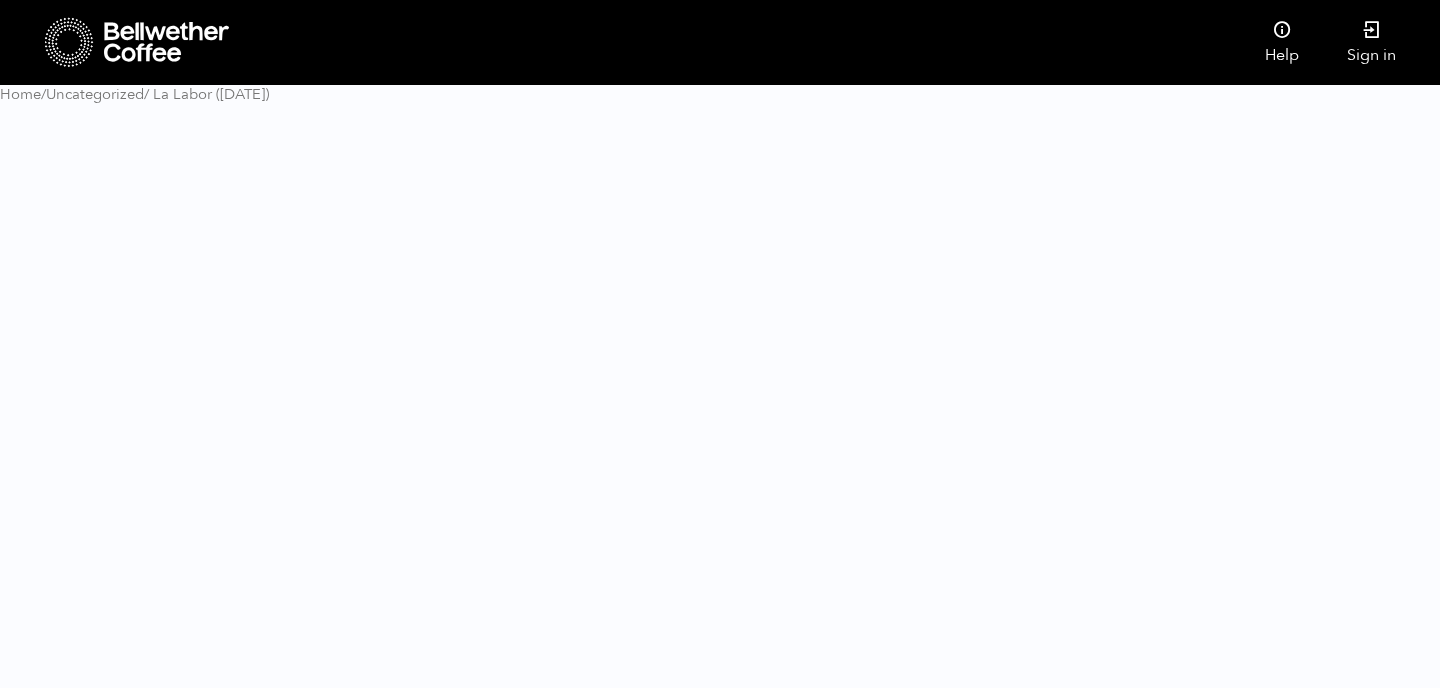scroll, scrollTop: 0, scrollLeft: 0, axis: both 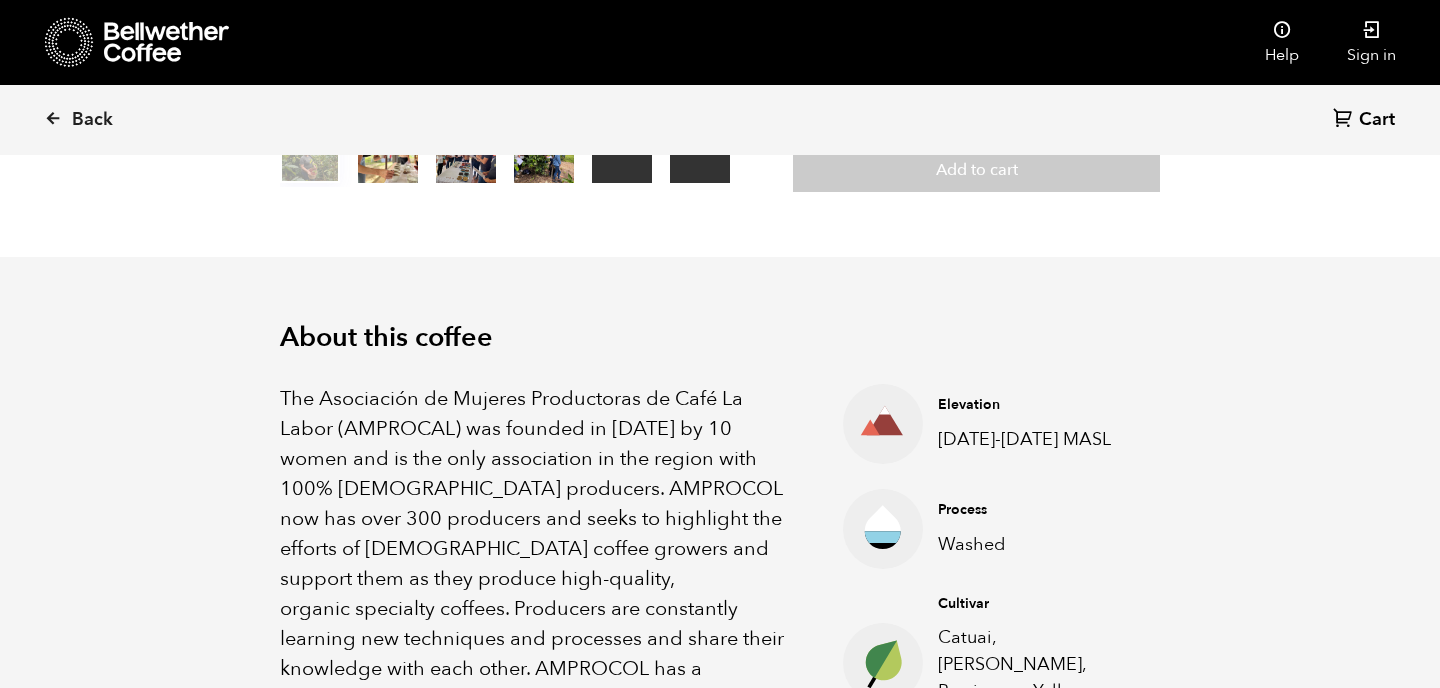 drag, startPoint x: 749, startPoint y: 347, endPoint x: 753, endPoint y: 477, distance: 130.06152 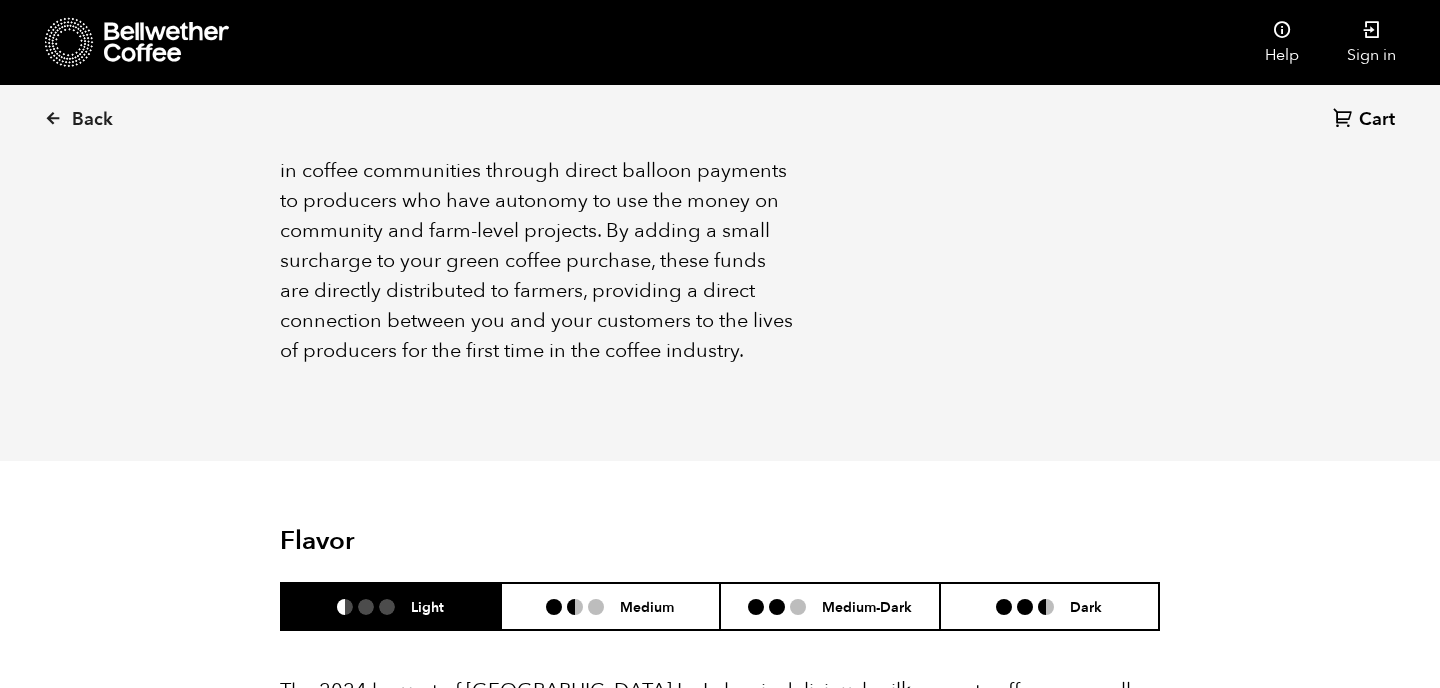 scroll, scrollTop: 2038, scrollLeft: 0, axis: vertical 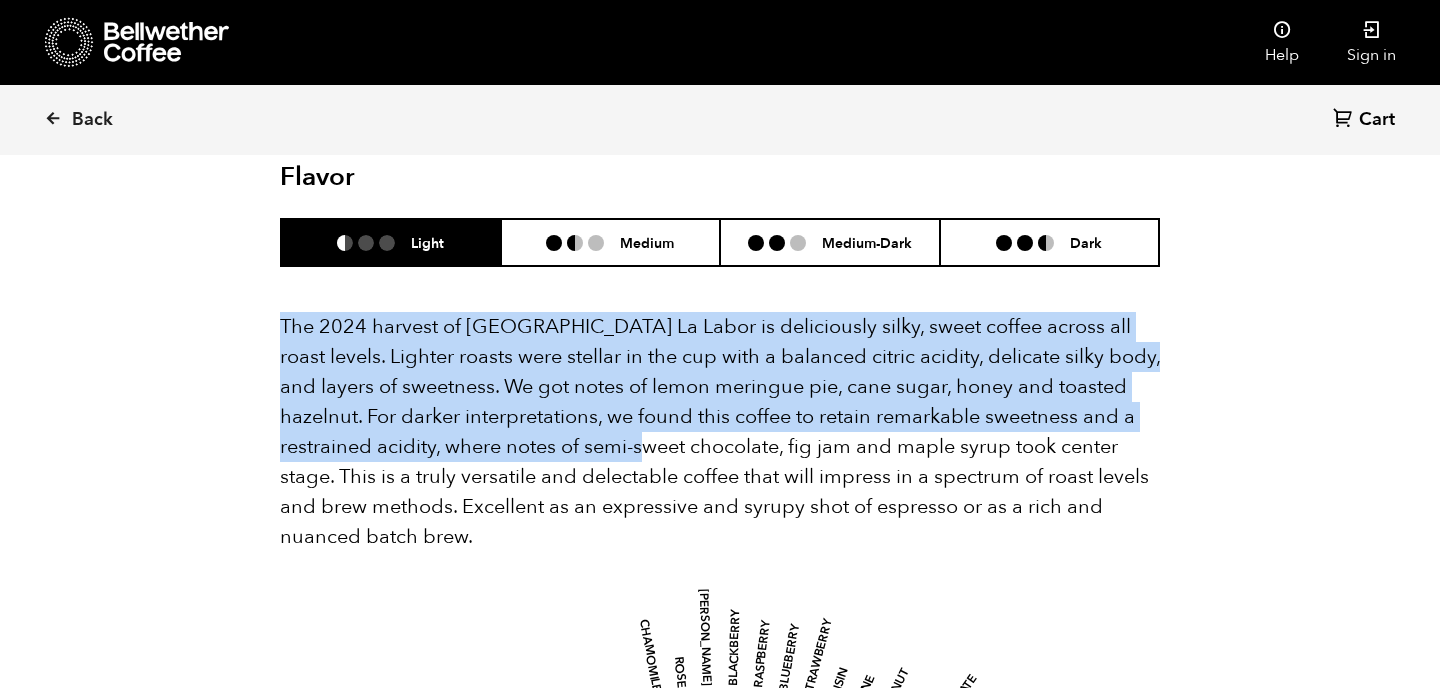 drag, startPoint x: 657, startPoint y: 280, endPoint x: 636, endPoint y: 471, distance: 192.15099 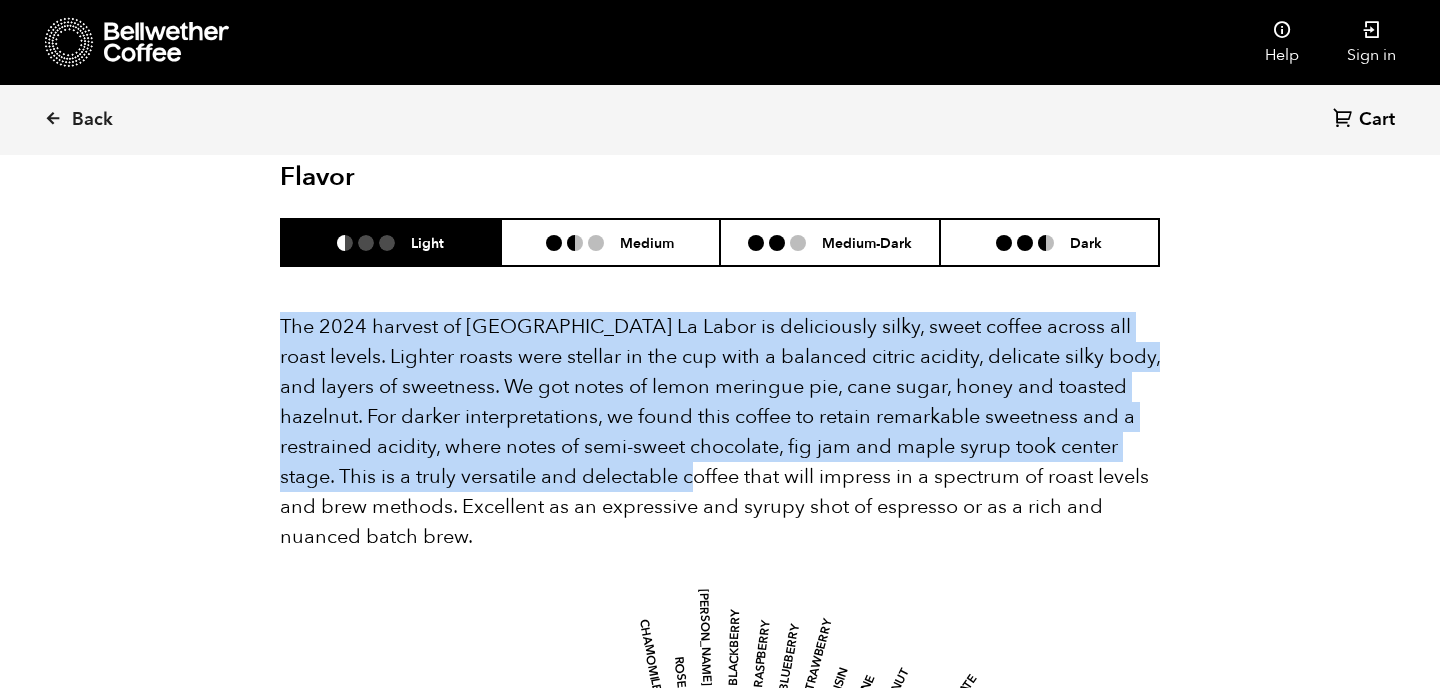 click on "The 2024 harvest of [GEOGRAPHIC_DATA] La Labor is deliciously silky, sweet coffee across all roast levels. Lighter roasts were stellar in the cup with a balanced citric acidity, delicate silky body, and layers of sweetness. We got notes of lemon meringue pie, cane sugar, honey and toasted hazelnut. For darker interpretations, we found this coffee to retain remarkable sweetness and a restrained acidity, where notes of semi-sweet chocolate, fig jam and maple syrup took center stage. This is a truly versatile and delectable coffee that will impress in a spectrum of roast levels and brew methods. Excellent as an expressive and syrupy shot of espresso or as a rich and nuanced batch brew." at bounding box center (720, 431) 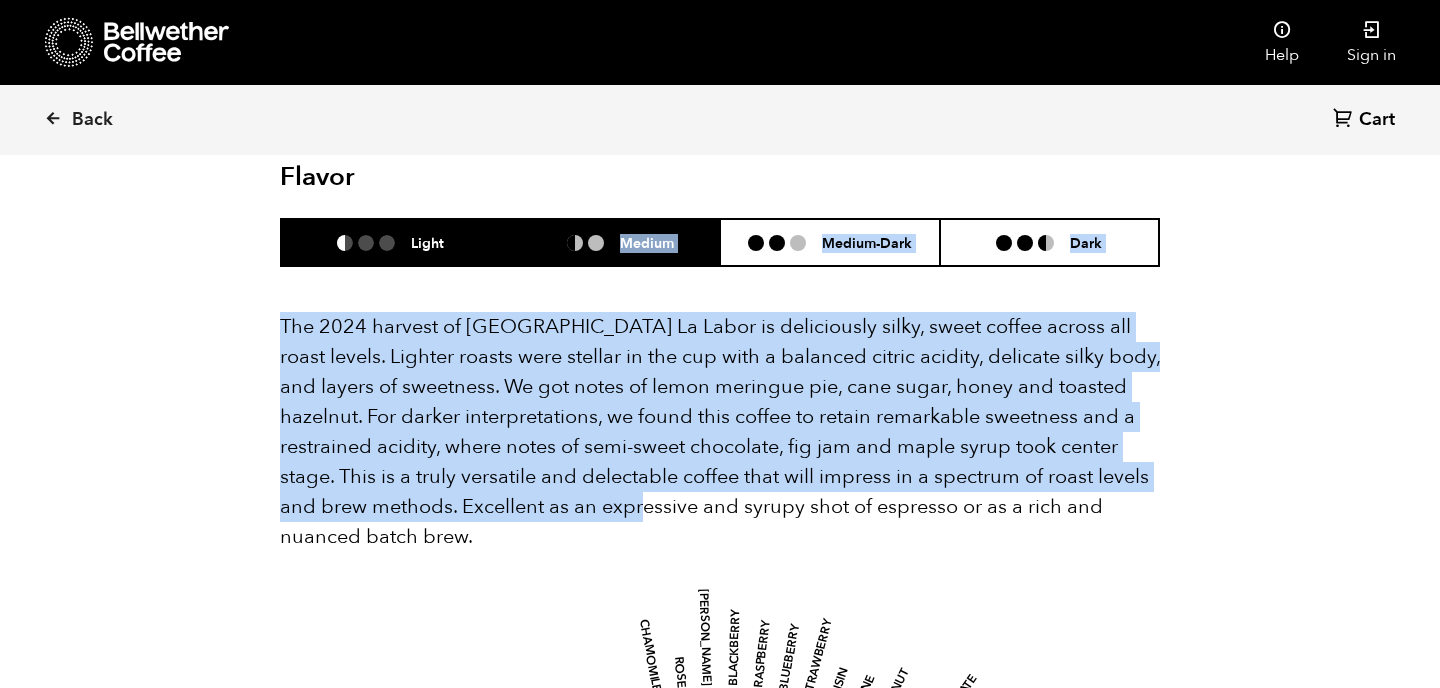 drag, startPoint x: 634, startPoint y: 514, endPoint x: 630, endPoint y: 233, distance: 281.02847 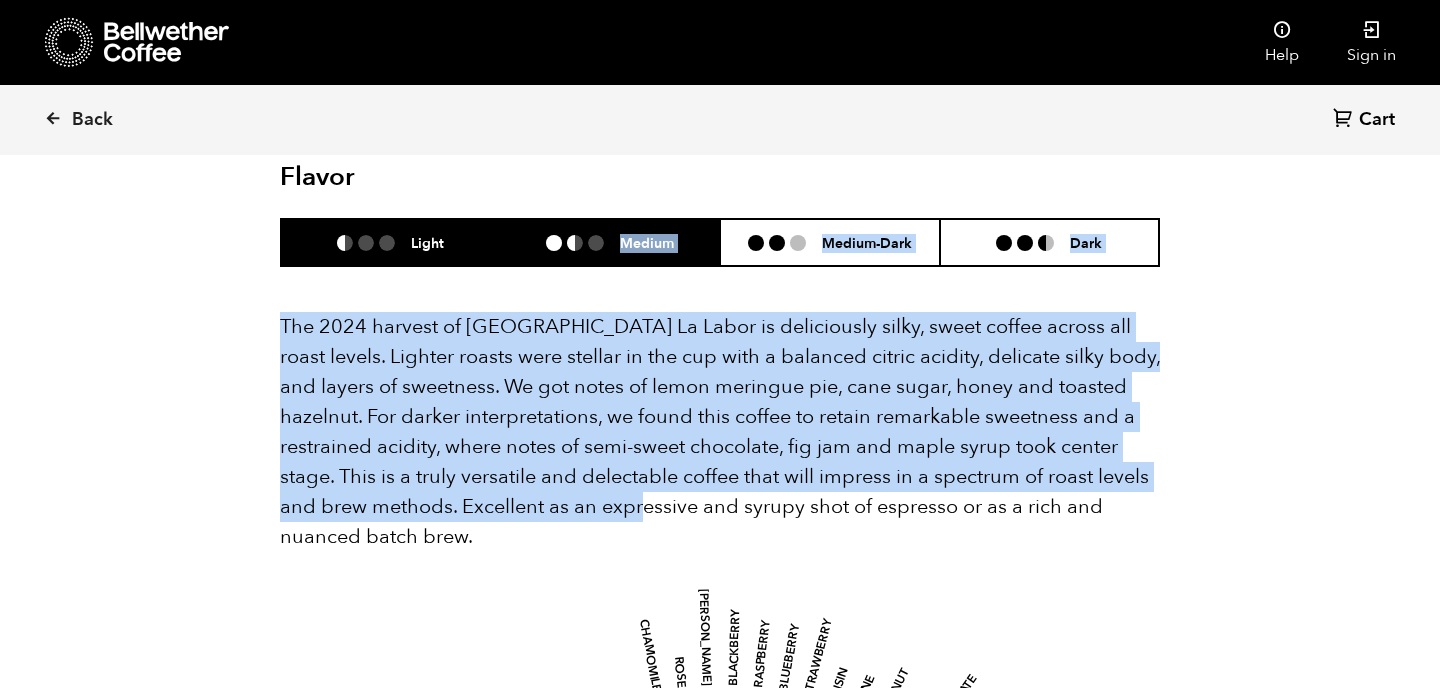 click on "Medium" at bounding box center [611, 242] 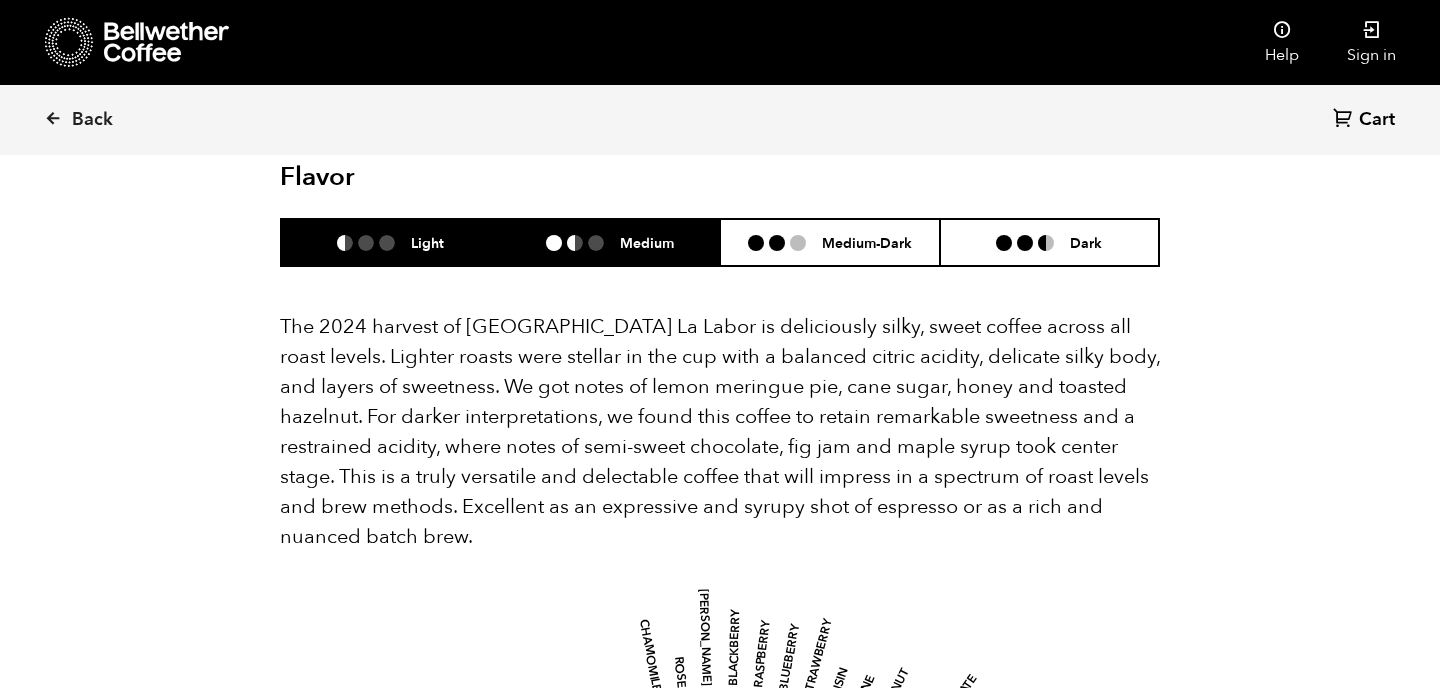 click on "Light" at bounding box center (391, 242) 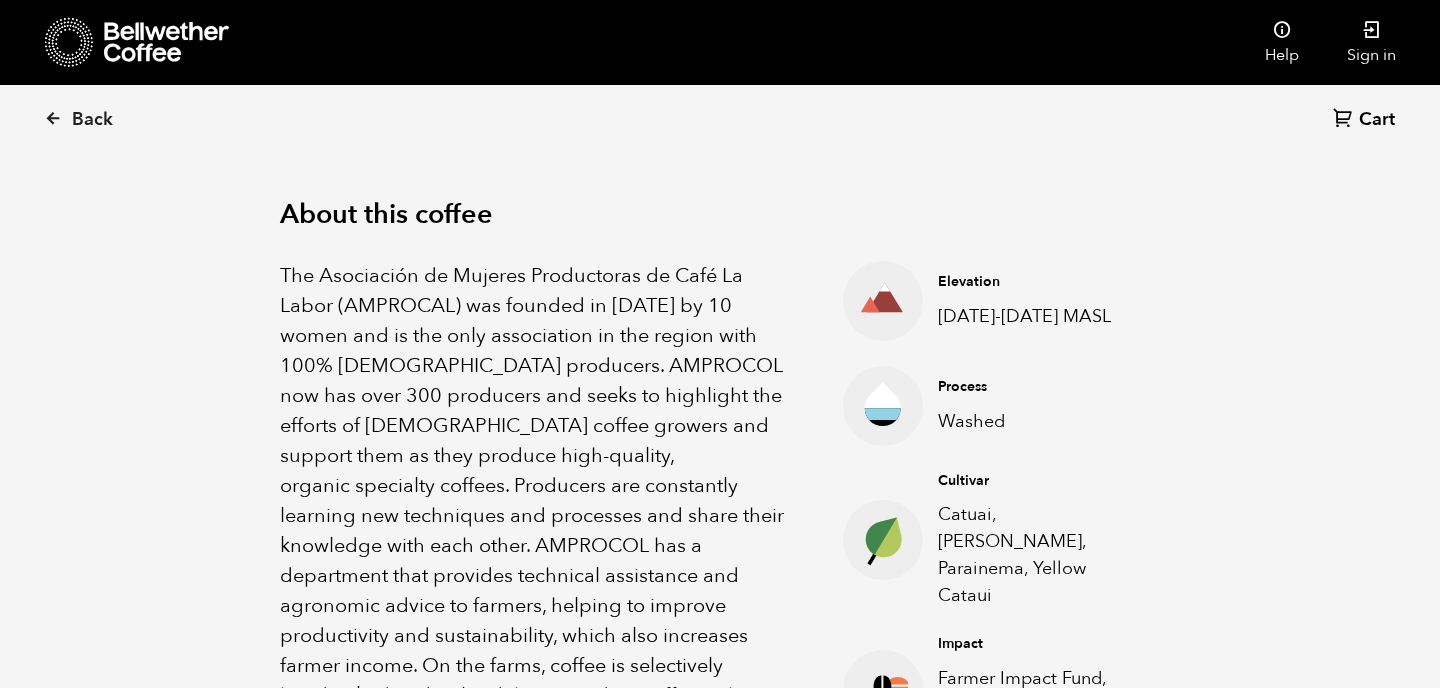 scroll, scrollTop: 585, scrollLeft: 0, axis: vertical 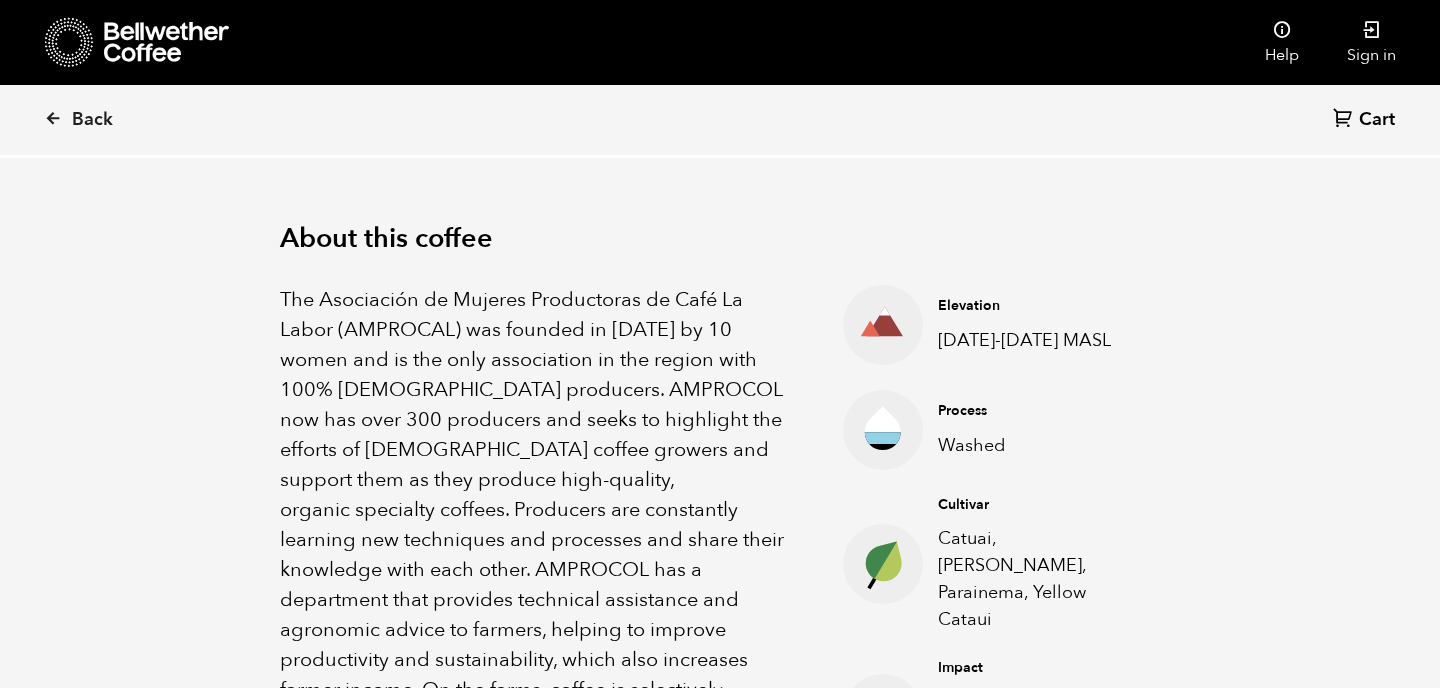 click on "The Asociación de Mujeres Productoras de Café La Labor (AMPROCAL) was founded in [DATE] by 10 women and is the only association in the region with 100% [DEMOGRAPHIC_DATA] producers. AMPROCOL now has over 300 producers and seeks to highlight the efforts of [DEMOGRAPHIC_DATA] coffee growers and support them as they produce high-quality, organic specialty coffees. Producers are constantly learning new techniques and processes and share their knowledge with each other. AMPROCOL has a department that provides technical assistance and agronomic advice to farmers, helping to improve productivity and sustainability, which also increases farmer income. On the farms, coffee is selectively handpicked and pulped the same day. Coffee is then fermented for 12 to 18 hours and washed in clean water. Parchment is laid to sun dry for 4 to 7 days." at bounding box center [536, 540] 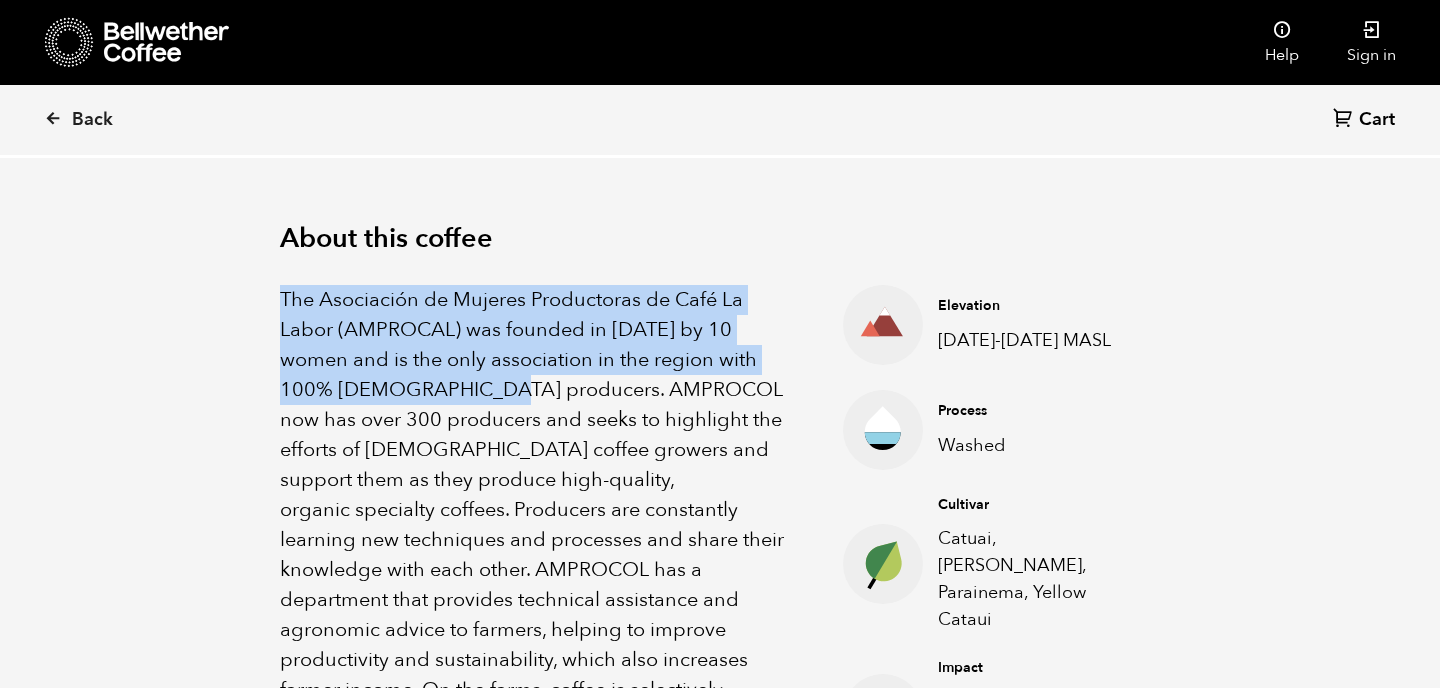 drag, startPoint x: 387, startPoint y: 262, endPoint x: 447, endPoint y: 384, distance: 135.95587 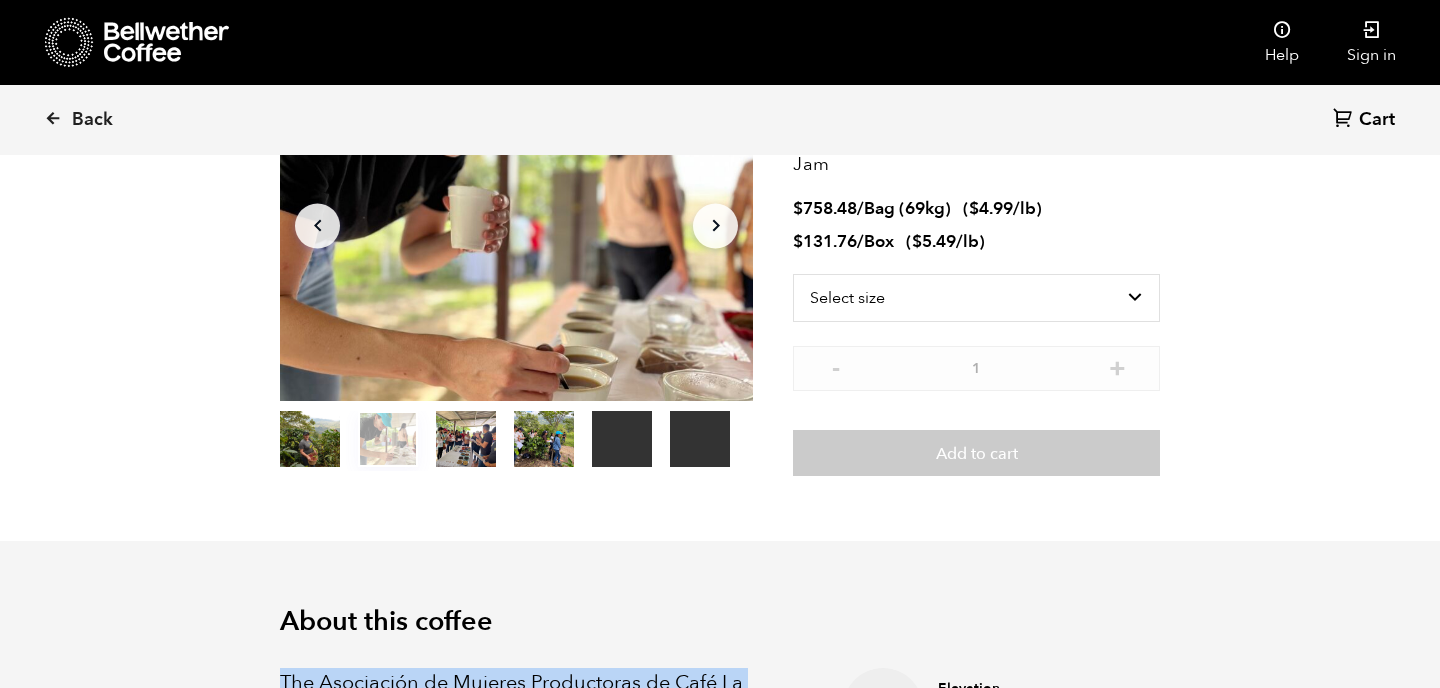 scroll, scrollTop: 225, scrollLeft: 0, axis: vertical 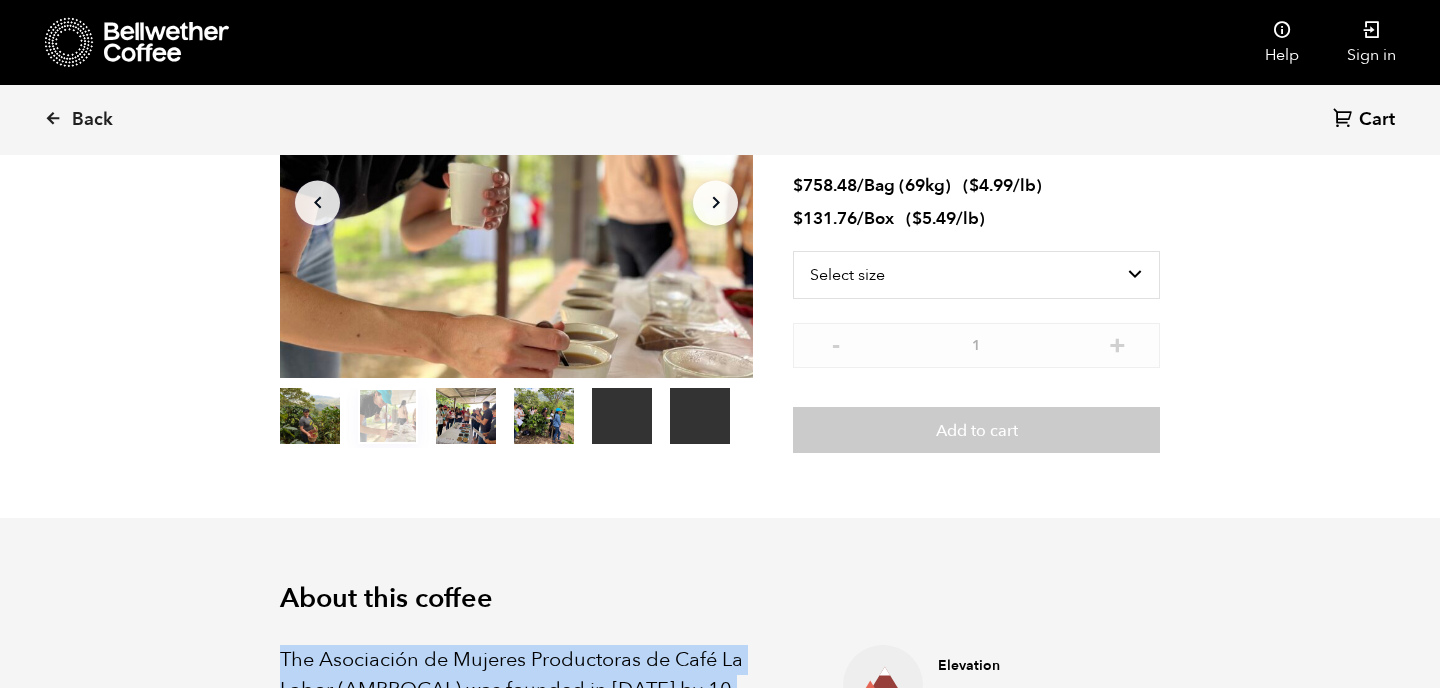copy on "The Asociación de Mujeres Productoras de Café La Labor (AMPROCAL) was founded in [DATE] by 10 women and is the only association in the region with 100% [DEMOGRAPHIC_DATA] producers." 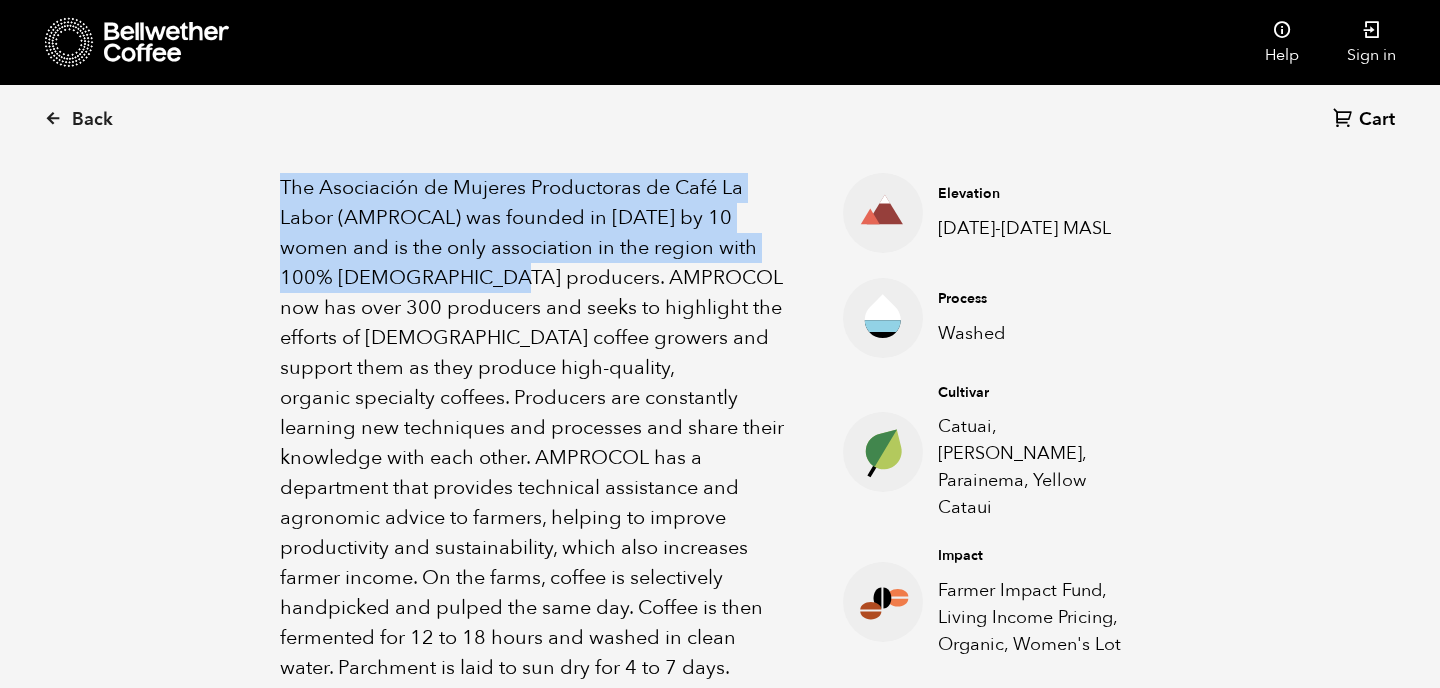 scroll, scrollTop: 701, scrollLeft: 0, axis: vertical 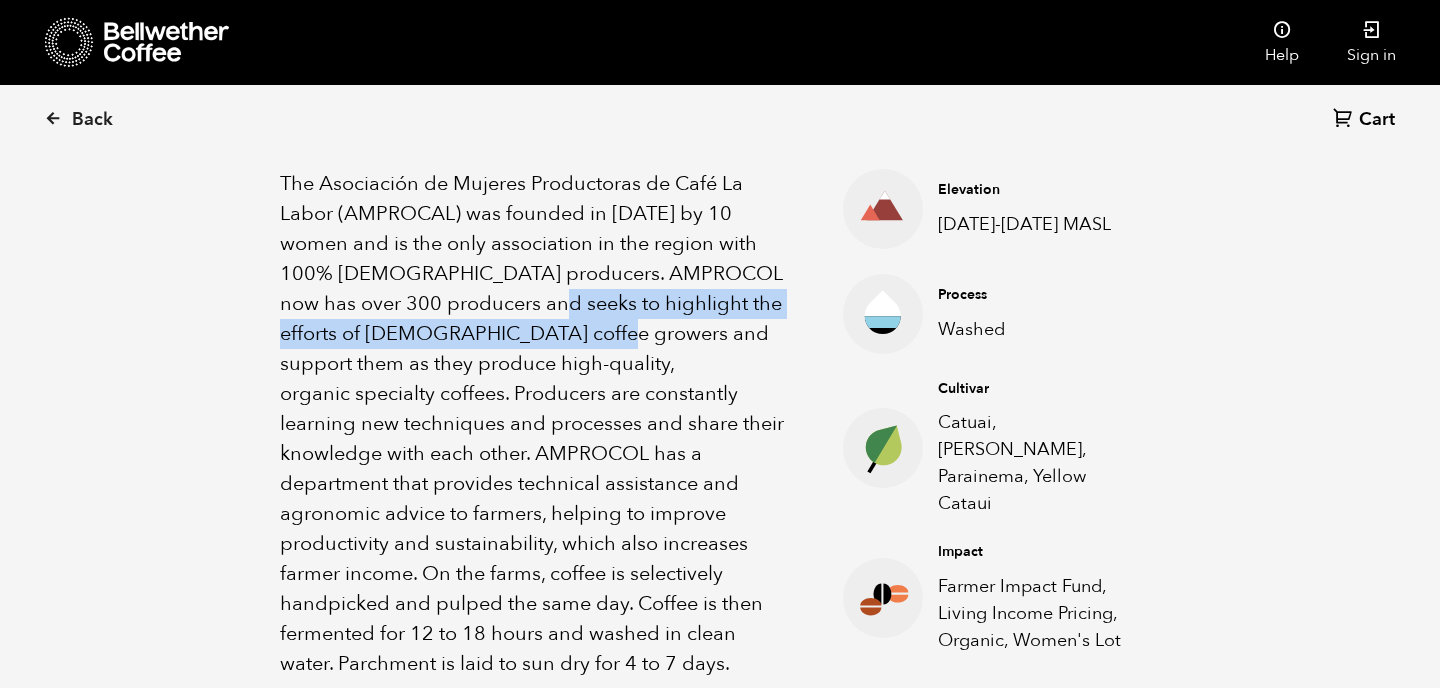 drag, startPoint x: 532, startPoint y: 310, endPoint x: 583, endPoint y: 337, distance: 57.706154 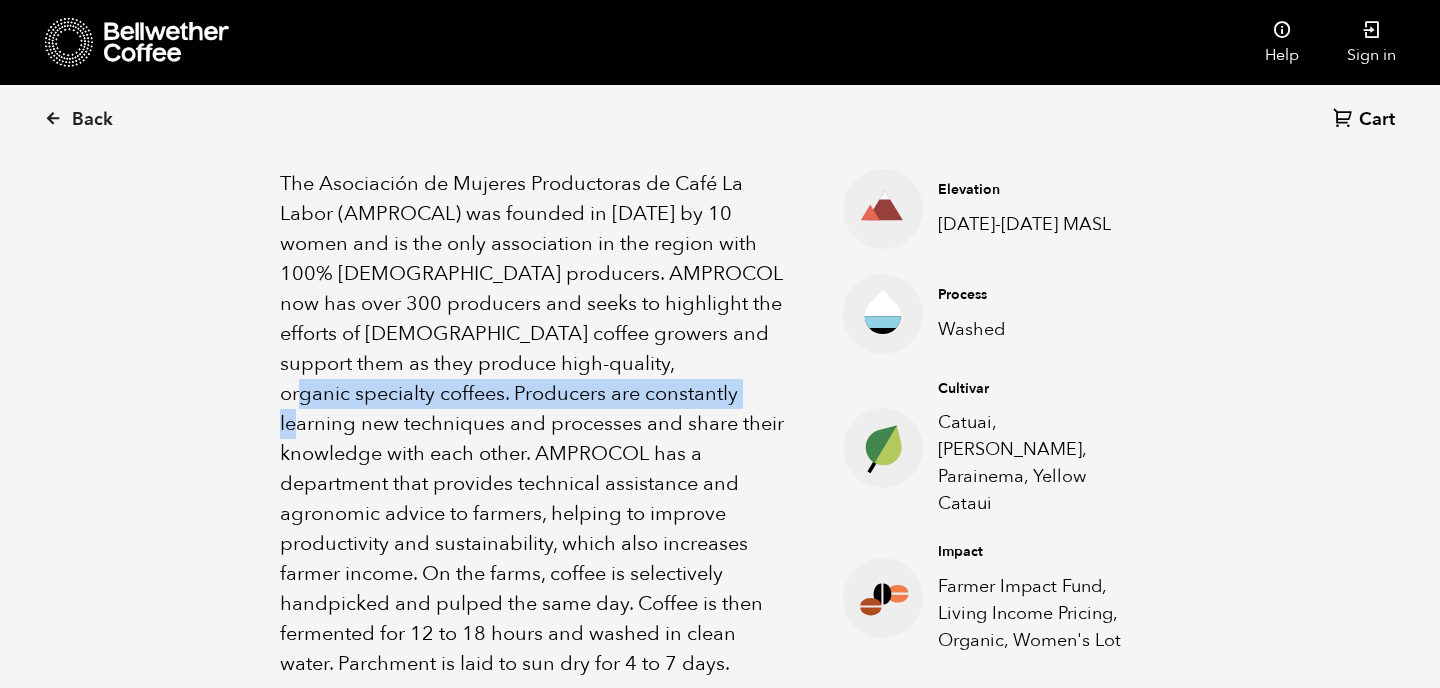 drag, startPoint x: 594, startPoint y: 351, endPoint x: 644, endPoint y: 380, distance: 57.801384 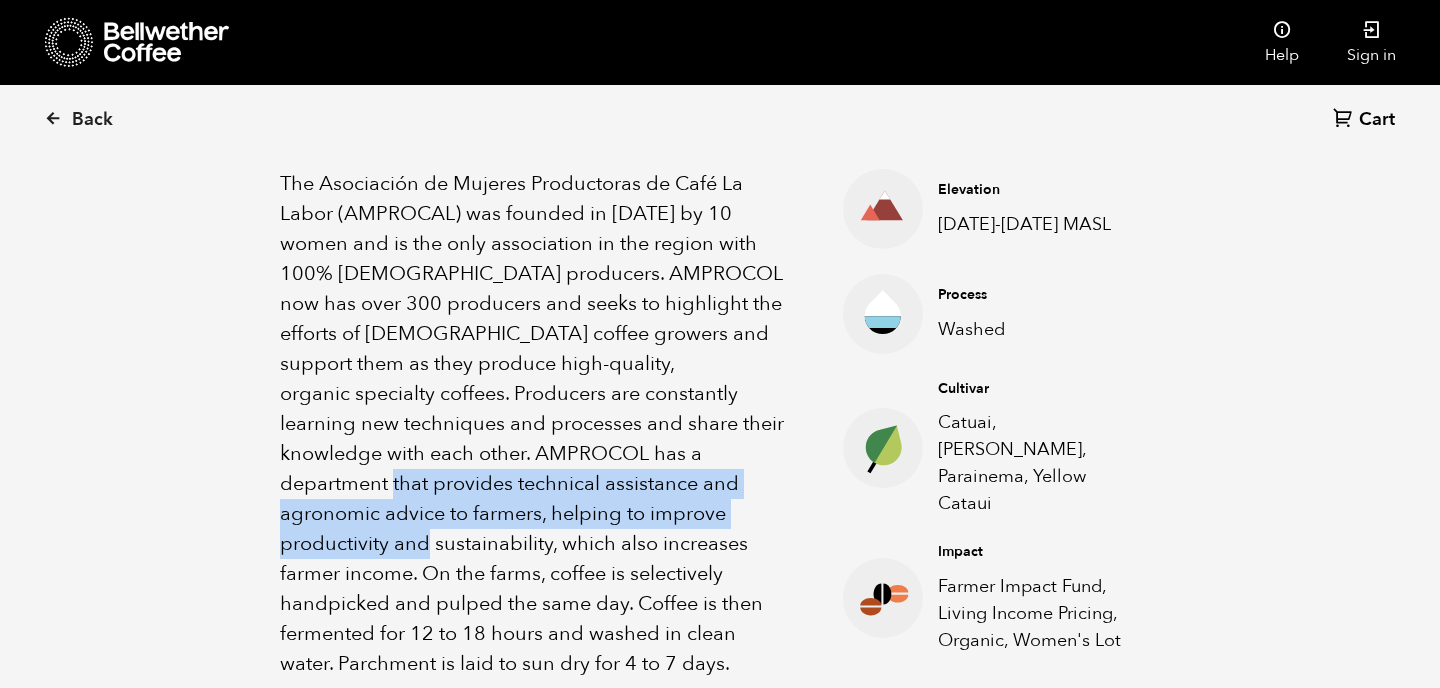 drag, startPoint x: 637, startPoint y: 445, endPoint x: 648, endPoint y: 520, distance: 75.802376 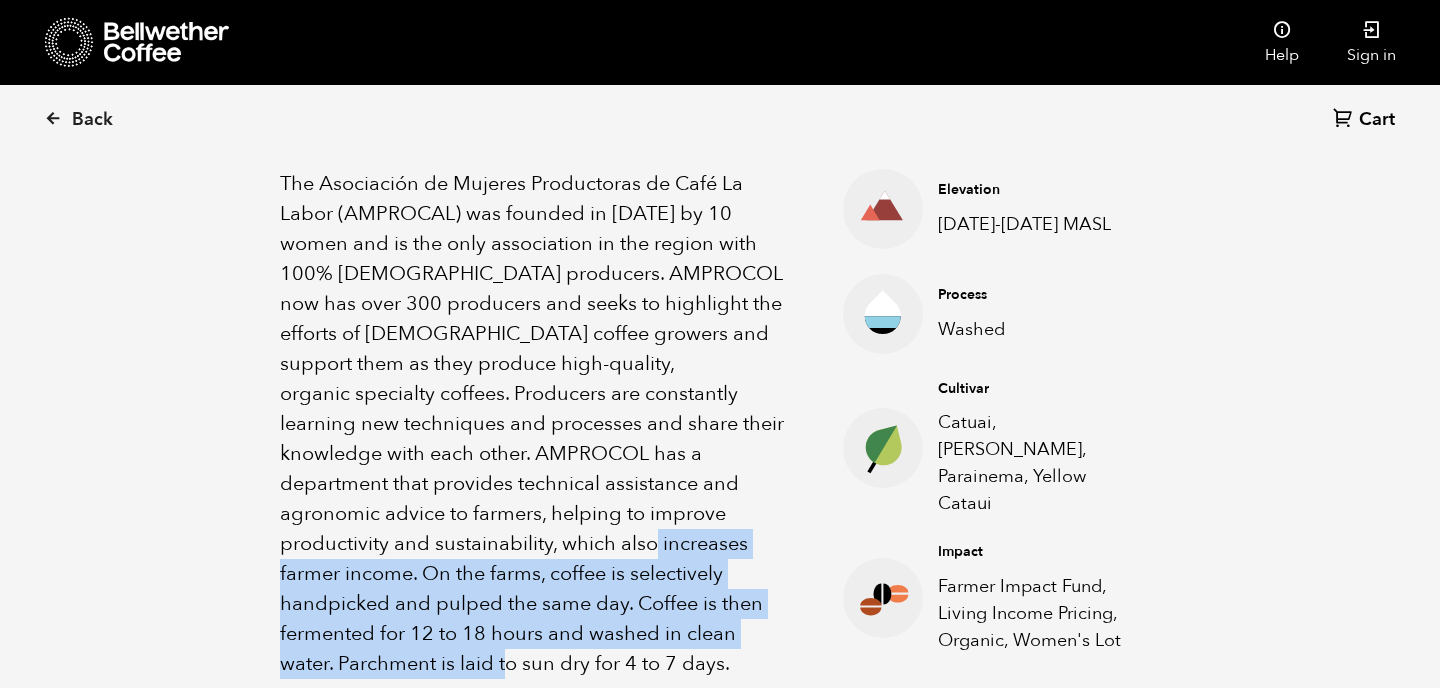 drag, startPoint x: 702, startPoint y: 631, endPoint x: 422, endPoint y: 546, distance: 292.6175 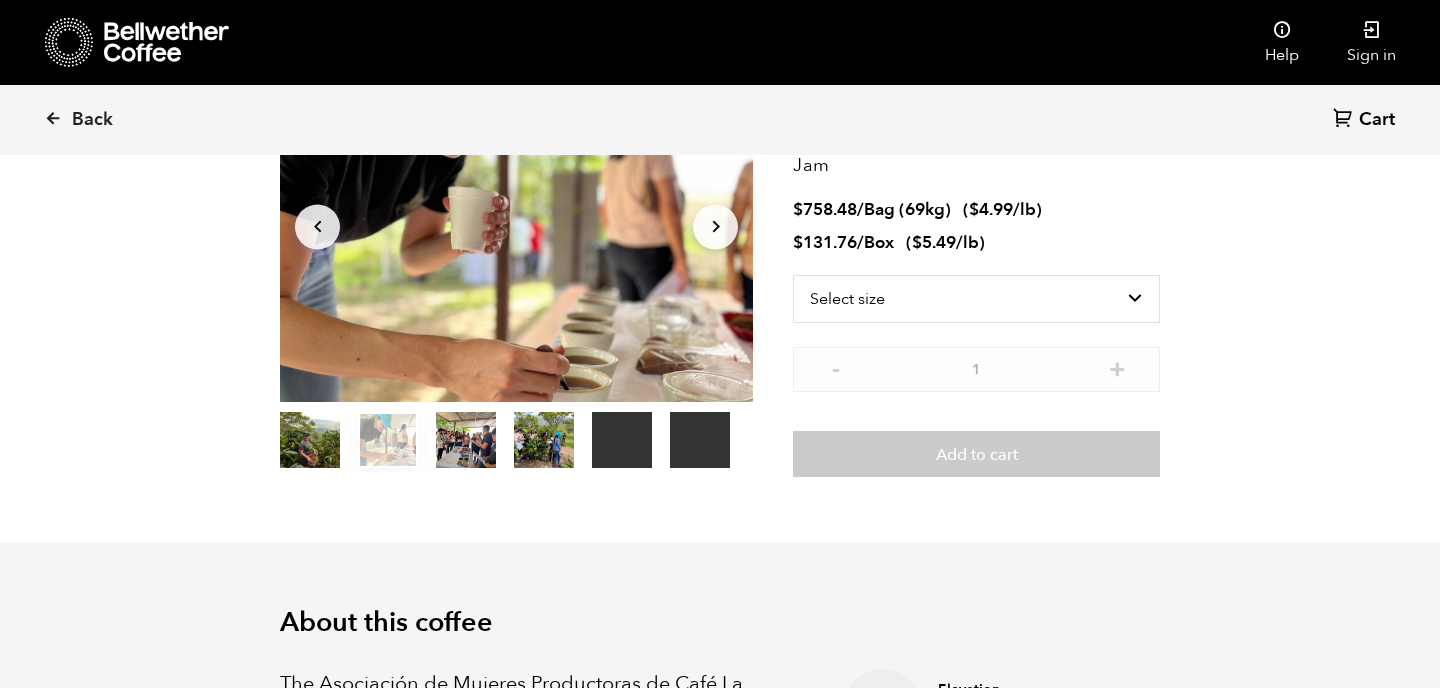 click at bounding box center [516, 227] 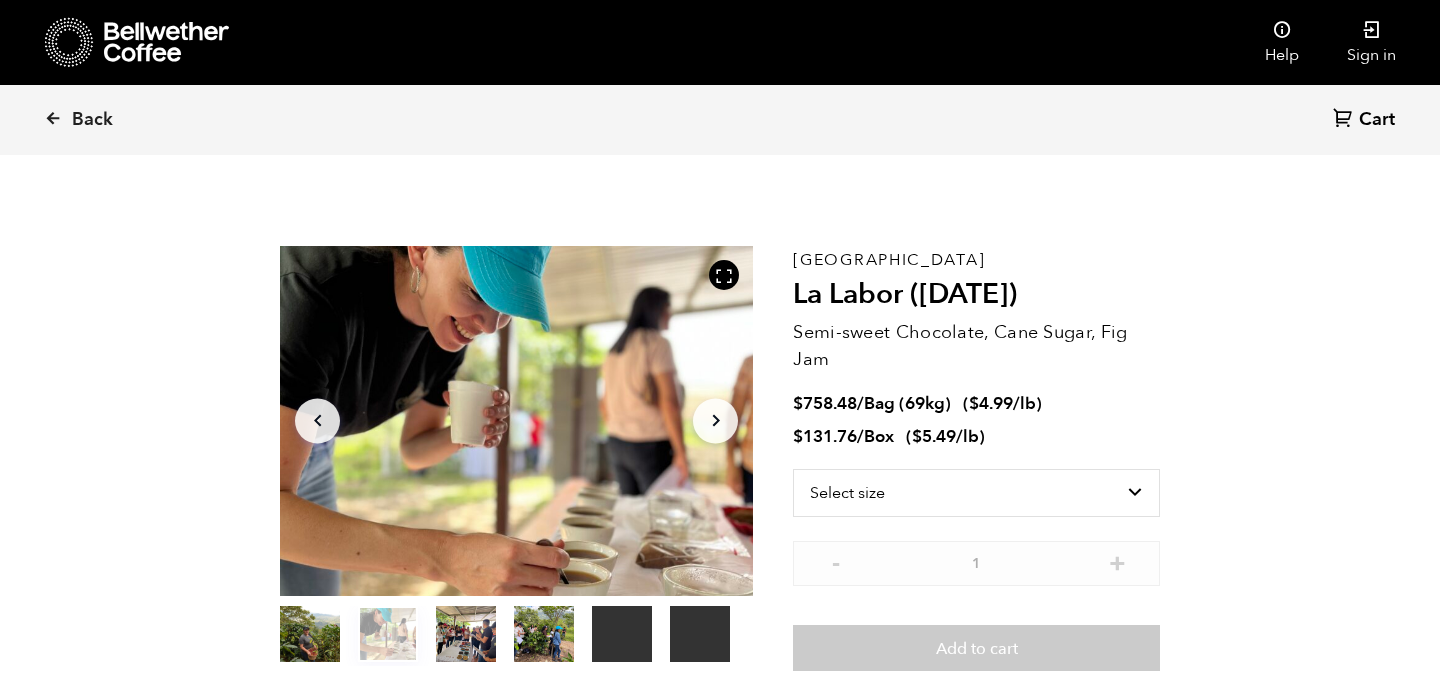 scroll, scrollTop: 5, scrollLeft: 0, axis: vertical 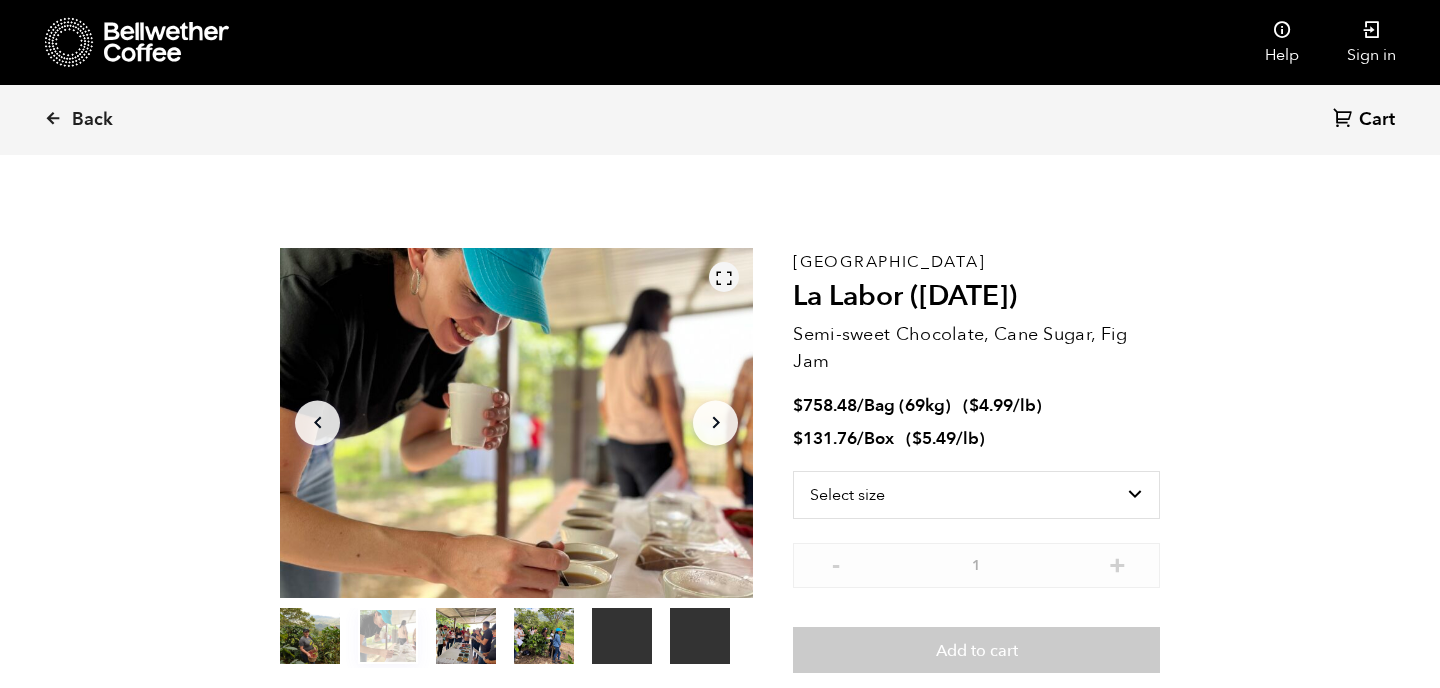 click at bounding box center [724, 277] 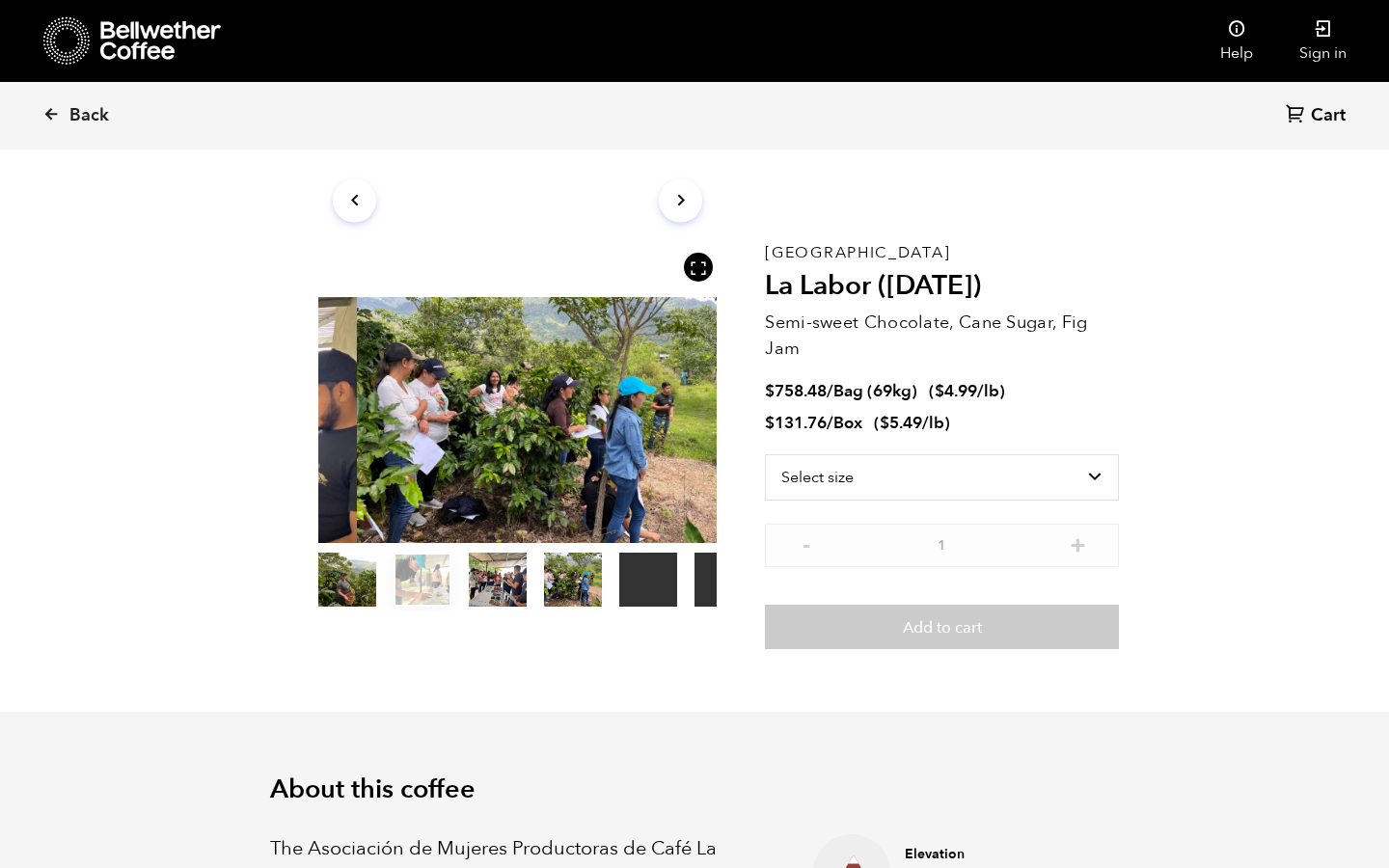 type 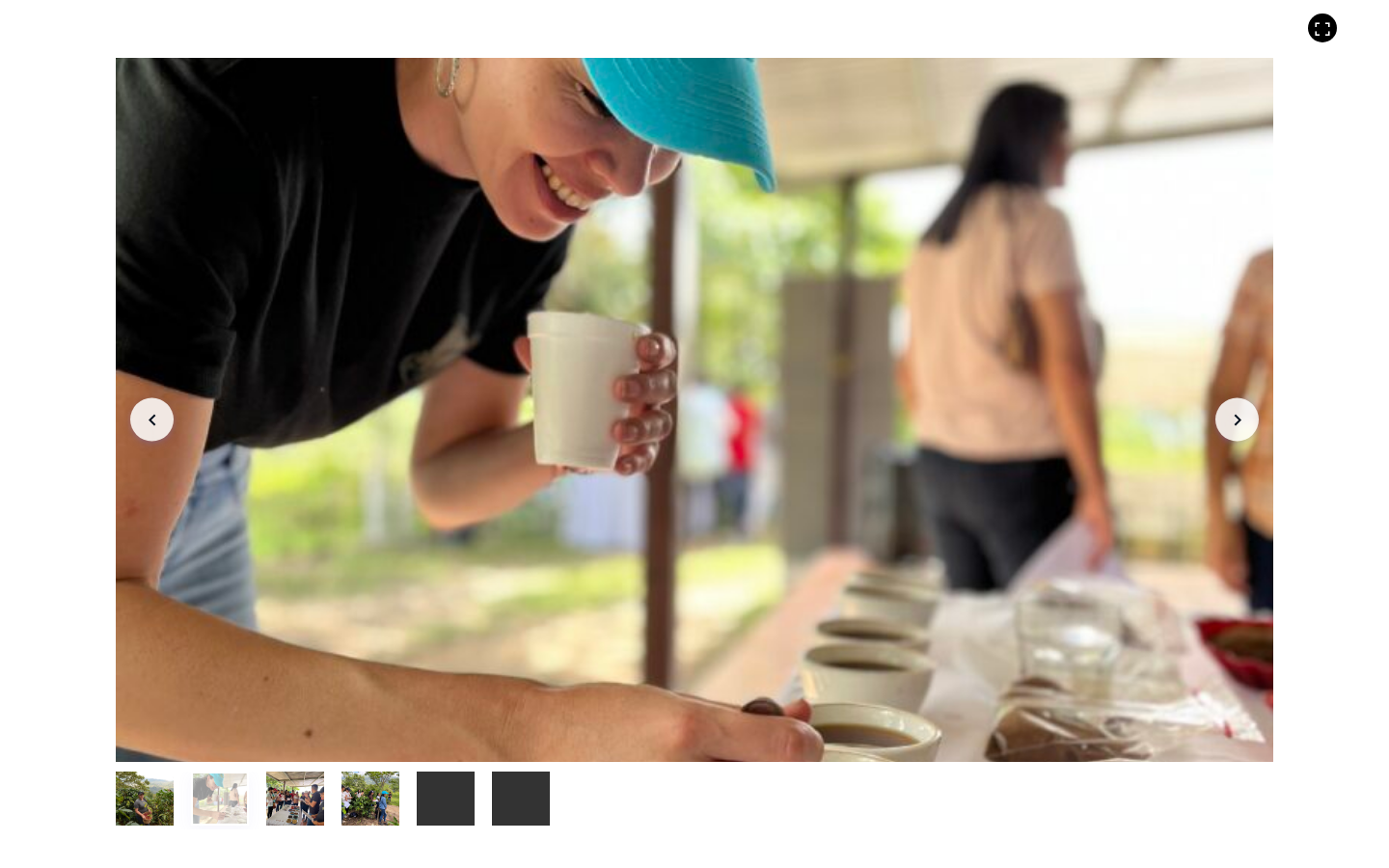 click on "item 0" at bounding box center [145, 802] 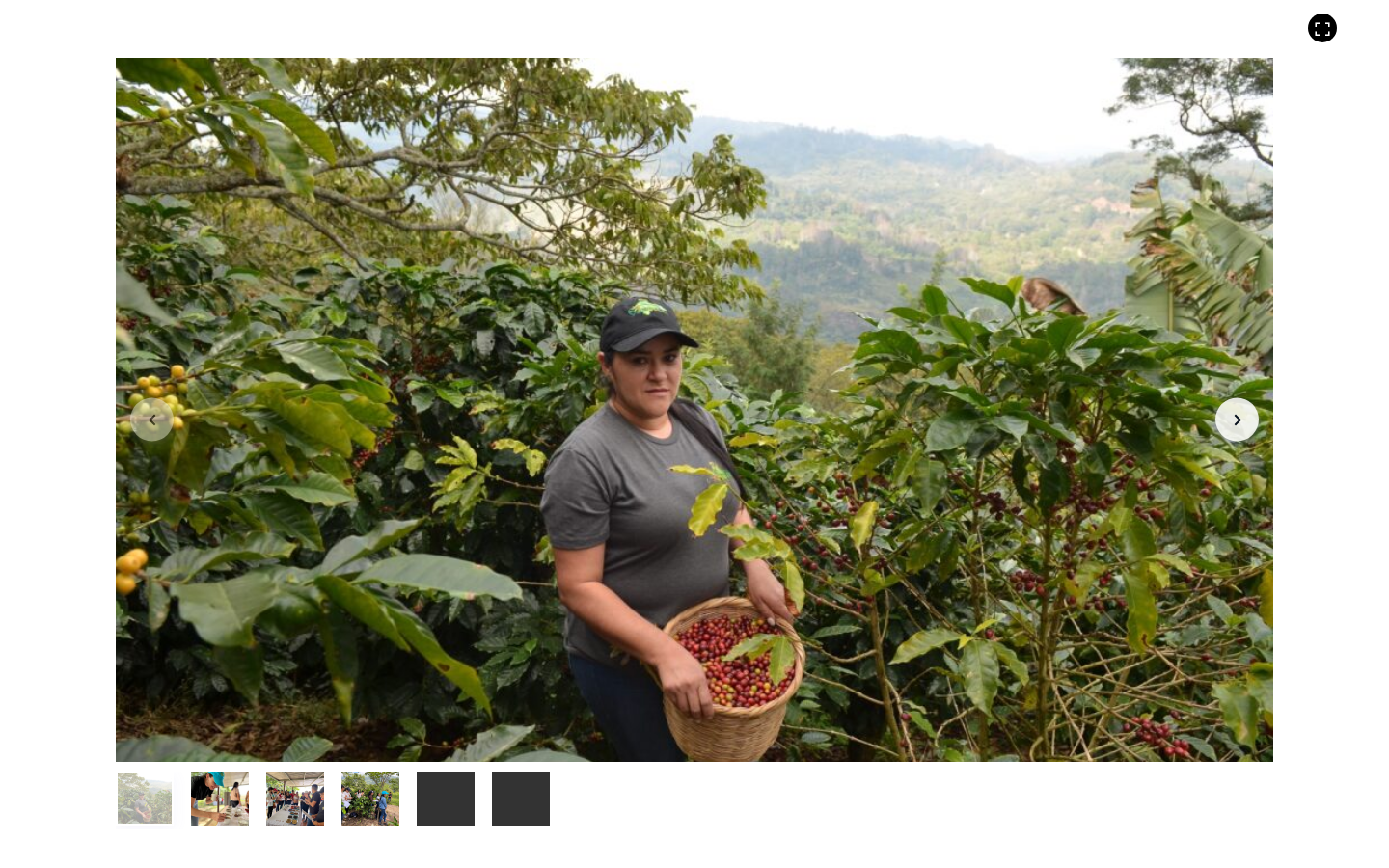 click at bounding box center [694, 410] 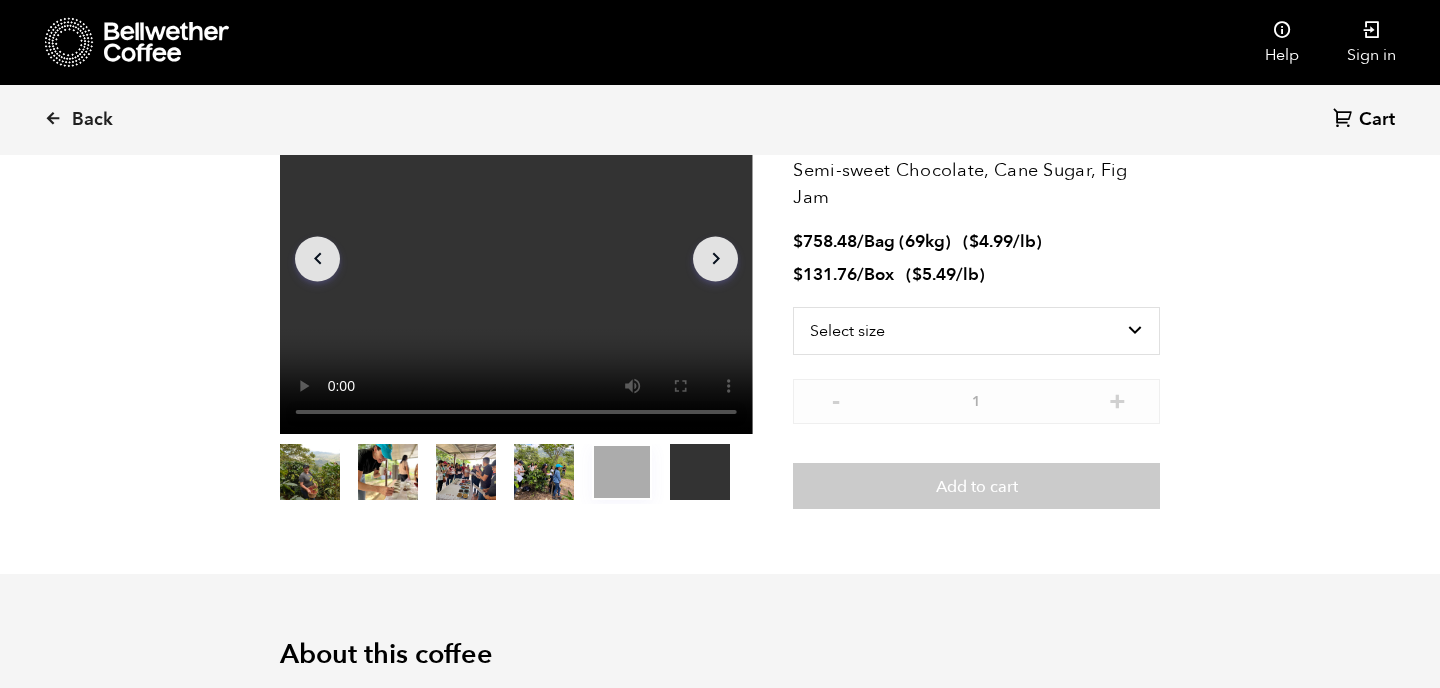 scroll, scrollTop: 817, scrollLeft: 0, axis: vertical 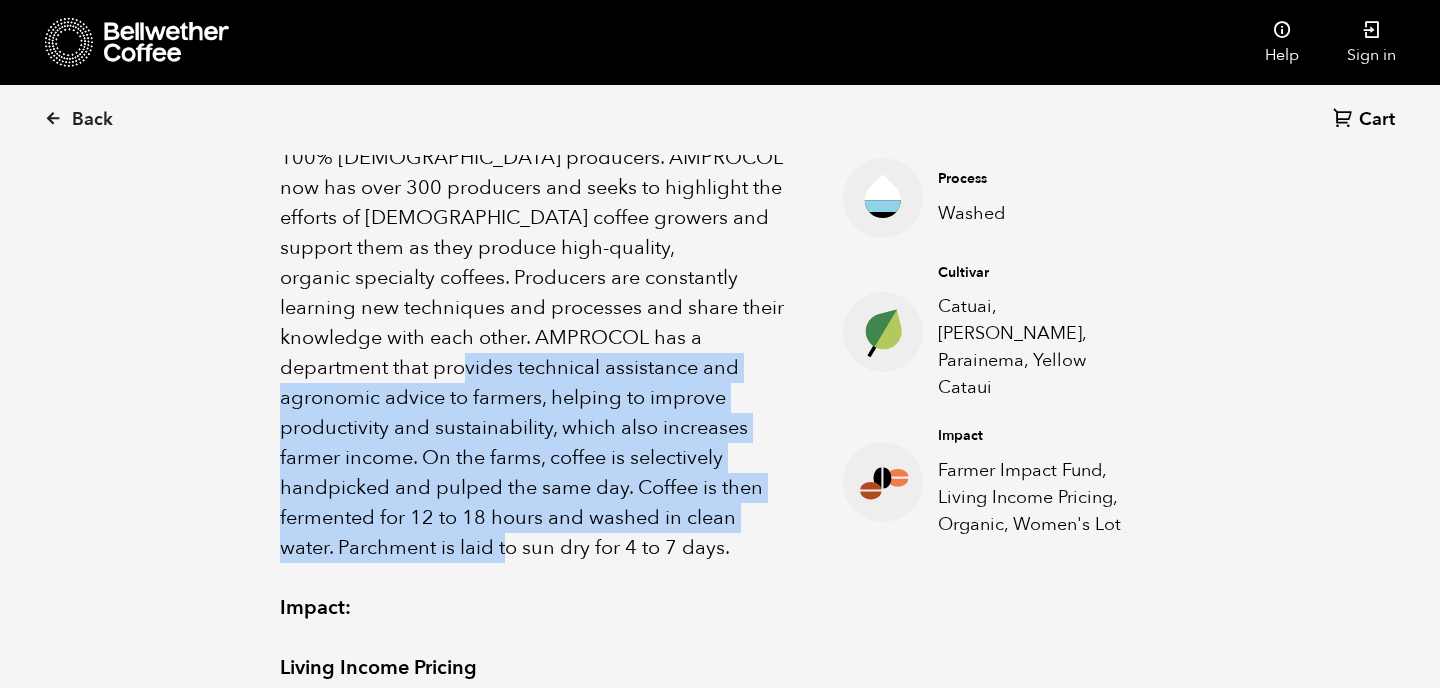 drag, startPoint x: 723, startPoint y: 504, endPoint x: 709, endPoint y: 335, distance: 169.57889 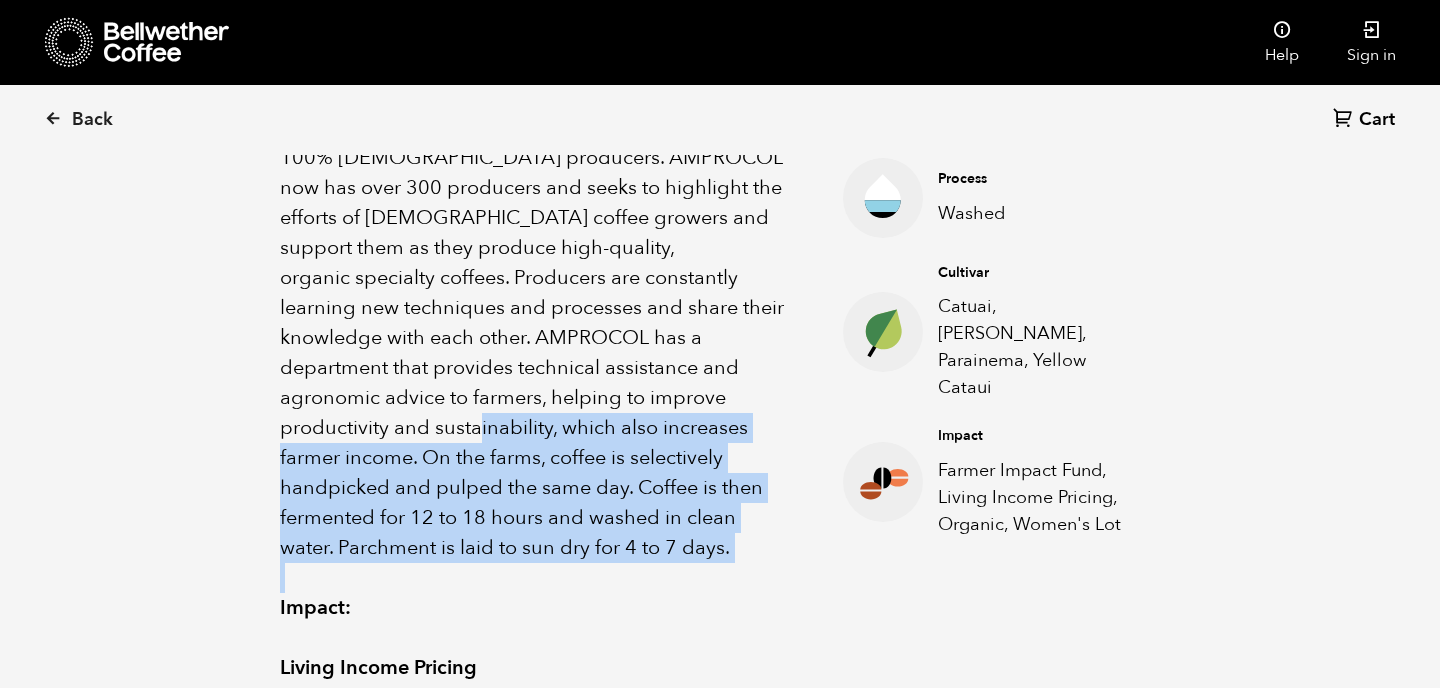 drag, startPoint x: 696, startPoint y: 425, endPoint x: 697, endPoint y: 544, distance: 119.0042 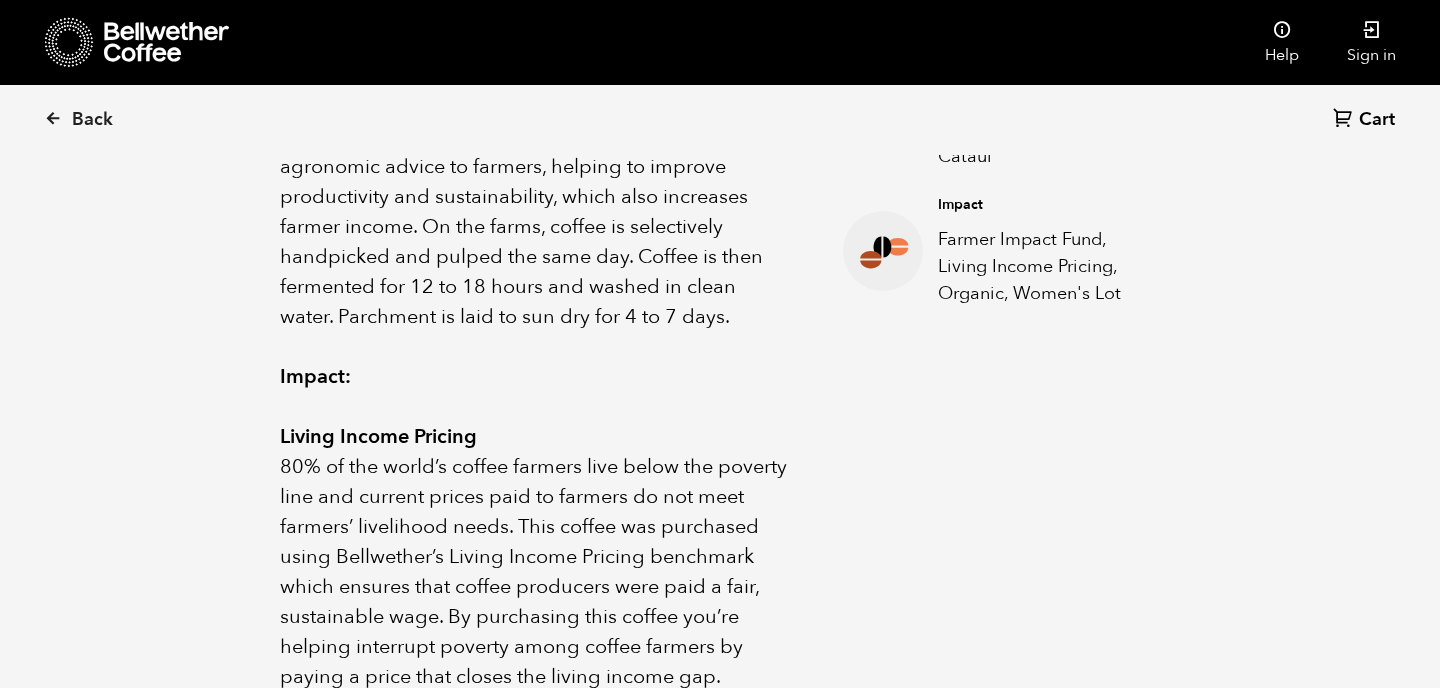 scroll, scrollTop: 1049, scrollLeft: 0, axis: vertical 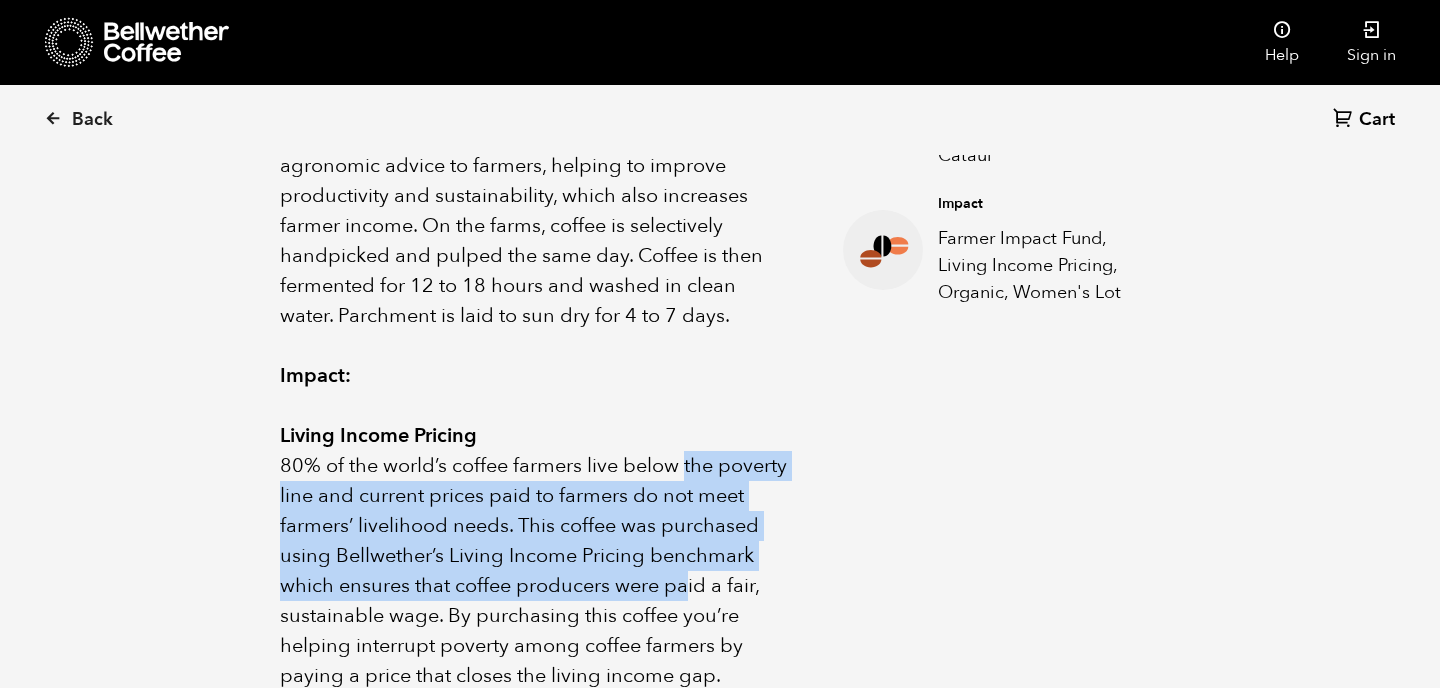 drag, startPoint x: 687, startPoint y: 553, endPoint x: 690, endPoint y: 416, distance: 137.03284 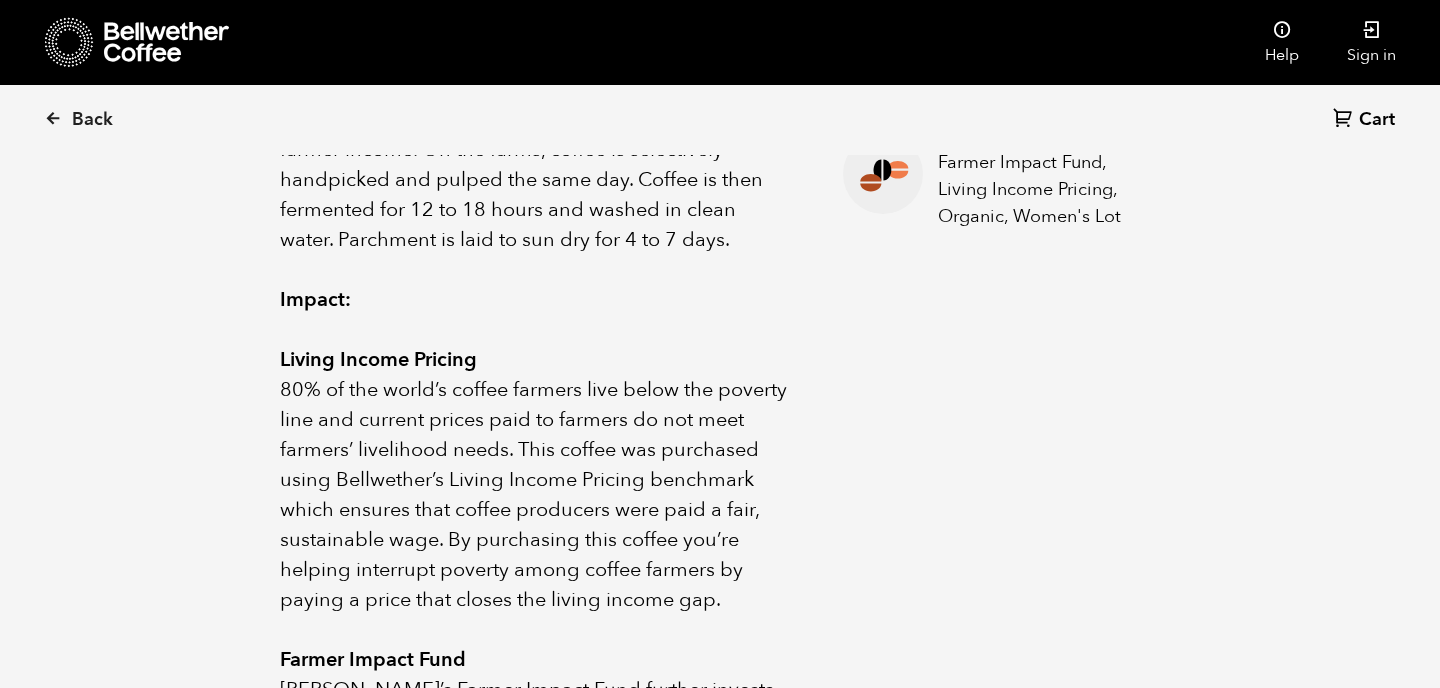 scroll, scrollTop: 1247, scrollLeft: 0, axis: vertical 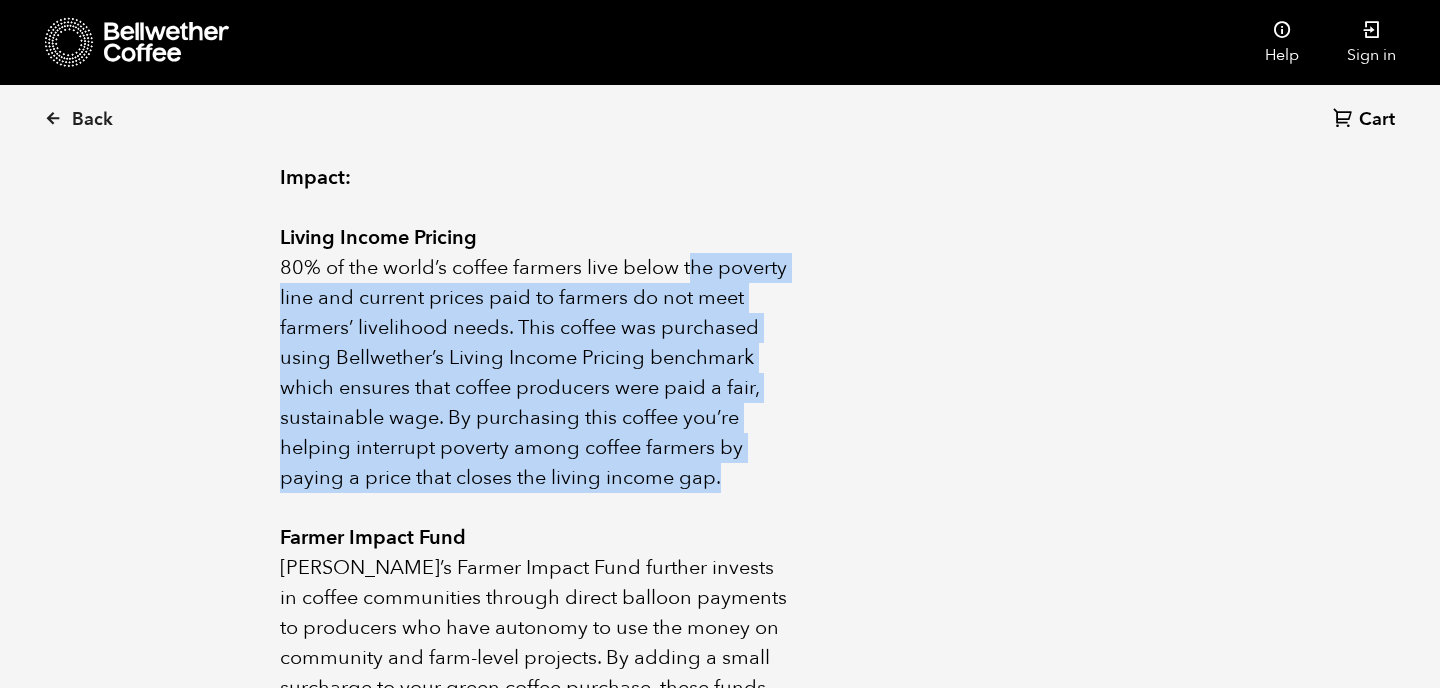 drag, startPoint x: 715, startPoint y: 456, endPoint x: 703, endPoint y: 228, distance: 228.31557 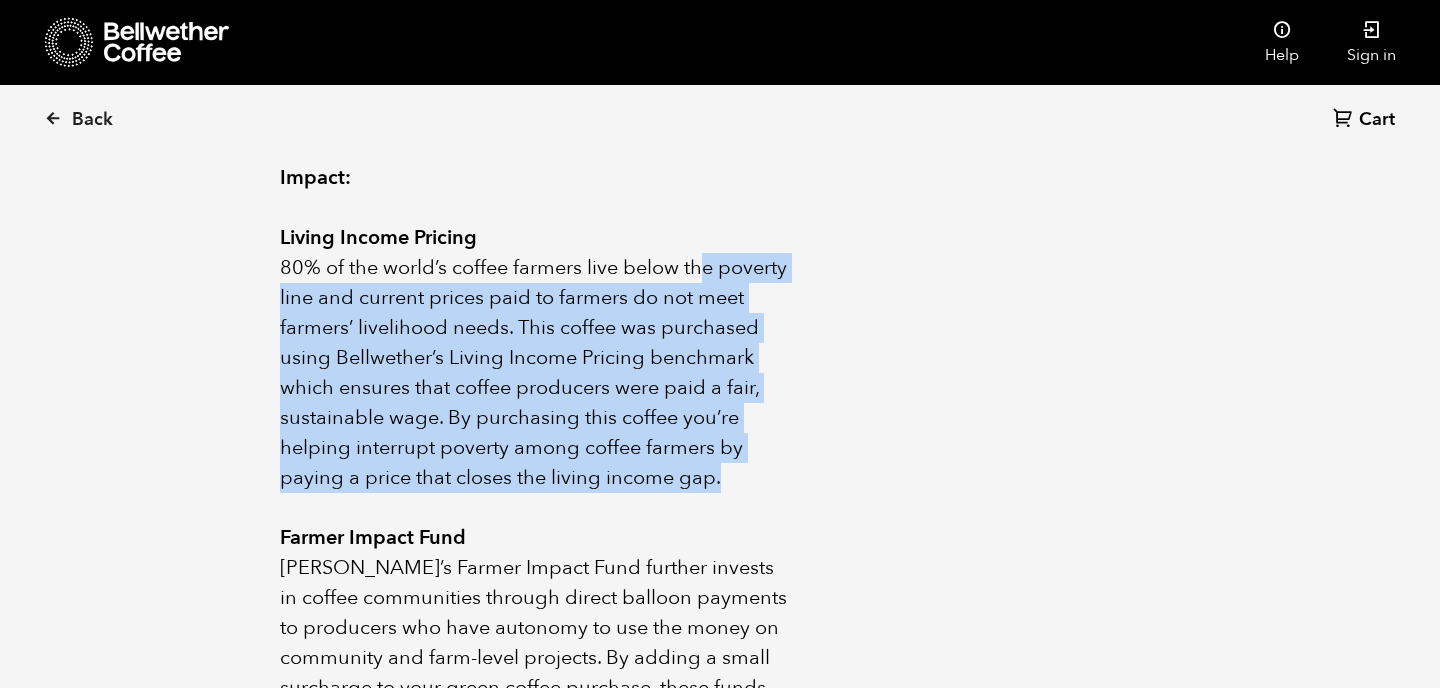click on "80% of the world’s coffee farmers live below the poverty line and current prices paid to farmers do not meet farmers’ livelihood needs. This coffee was purchased using Bellwether’s Living Income Pricing benchmark which ensures that coffee producers were paid a fair, sustainable wage. By purchasing this coffee you’re helping interrupt poverty among coffee farmers by paying a price that closes the living income gap." at bounding box center (536, 373) 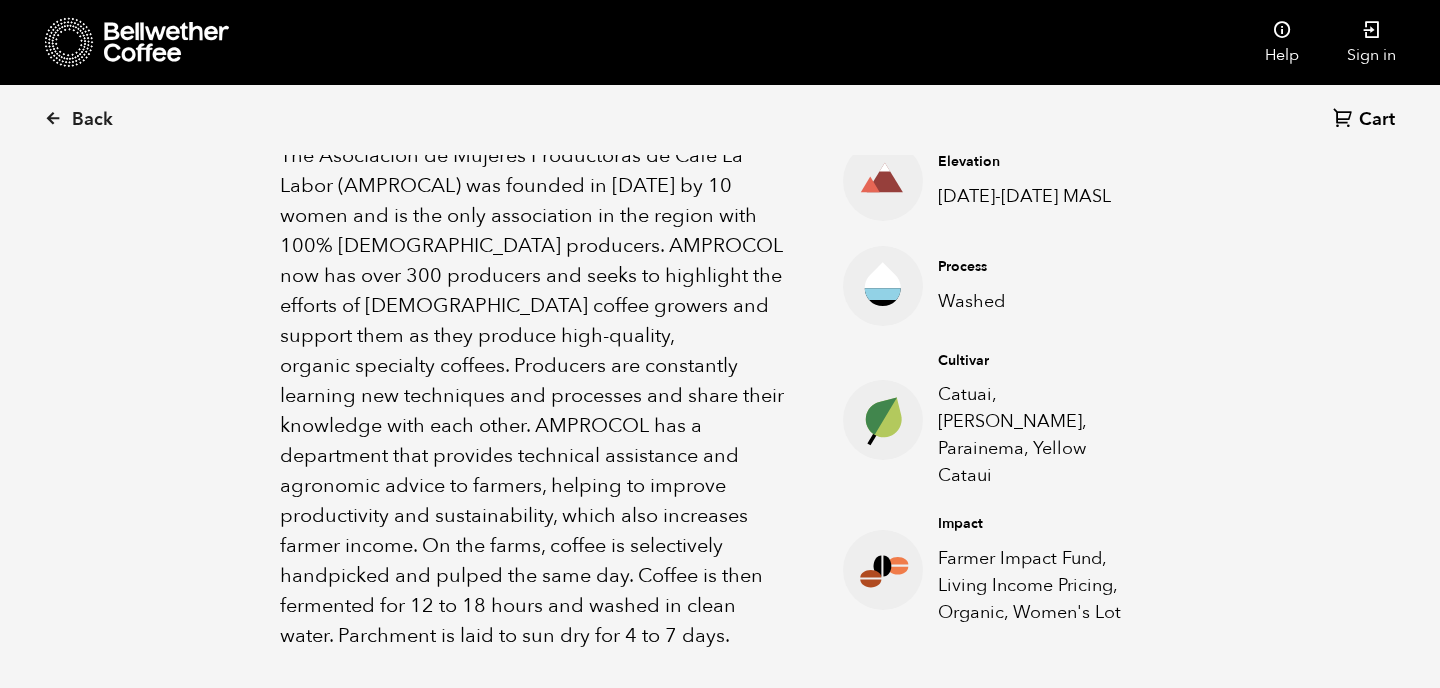 scroll, scrollTop: 721, scrollLeft: 0, axis: vertical 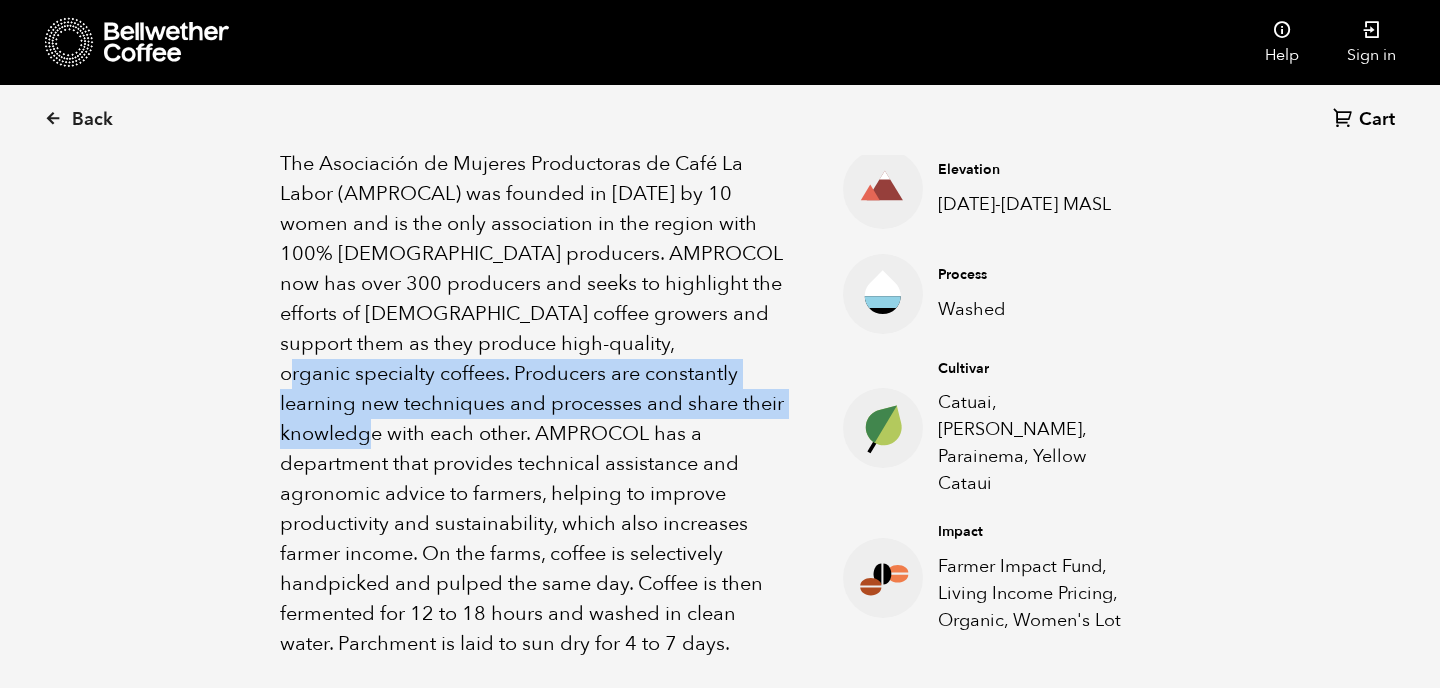 drag, startPoint x: 582, startPoint y: 345, endPoint x: 734, endPoint y: 391, distance: 158.80806 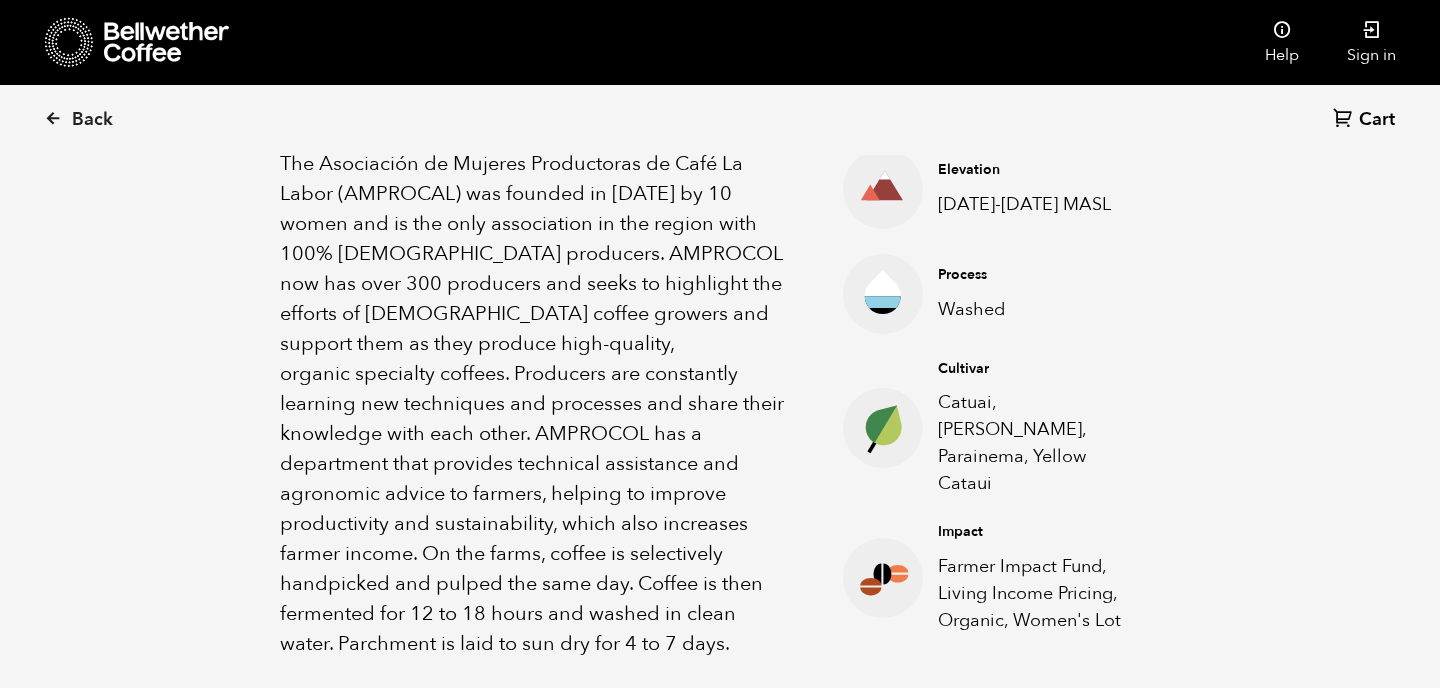 click on "The Asociación de Mujeres Productoras de Café La Labor (AMPROCAL) was founded in [DATE] by 10 women and is the only association in the region with 100% [DEMOGRAPHIC_DATA] producers. AMPROCOL now has over 300 producers and seeks to highlight the efforts of [DEMOGRAPHIC_DATA] coffee growers and support them as they produce high-quality, organic specialty coffees. Producers are constantly learning new techniques and processes and share their knowledge with each other. AMPROCOL has a department that provides technical assistance and agronomic advice to farmers, helping to improve productivity and sustainability, which also increases farmer income. On the farms, coffee is selectively handpicked and pulped the same day. Coffee is then fermented for 12 to 18 hours and washed in clean water. Parchment is laid to sun dry for 4 to 7 days." at bounding box center [536, 404] 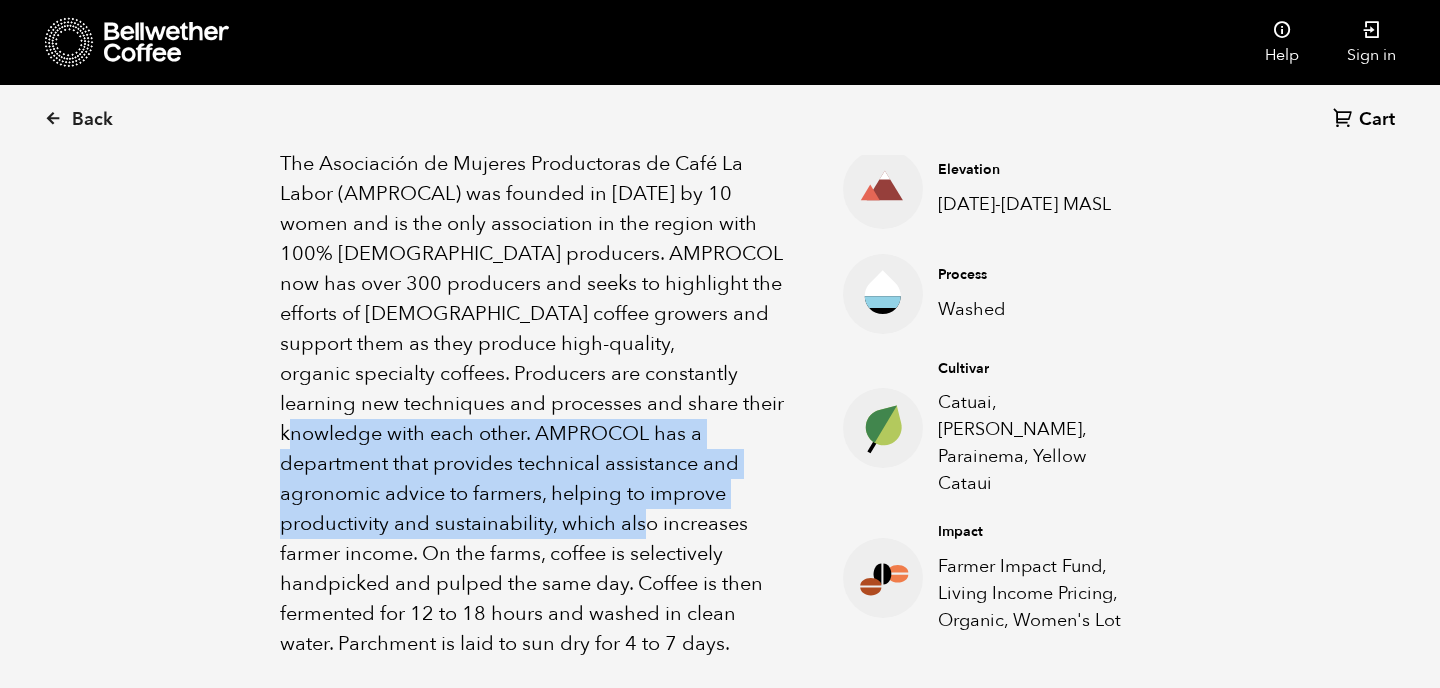 drag, startPoint x: 640, startPoint y: 401, endPoint x: 417, endPoint y: 534, distance: 259.64975 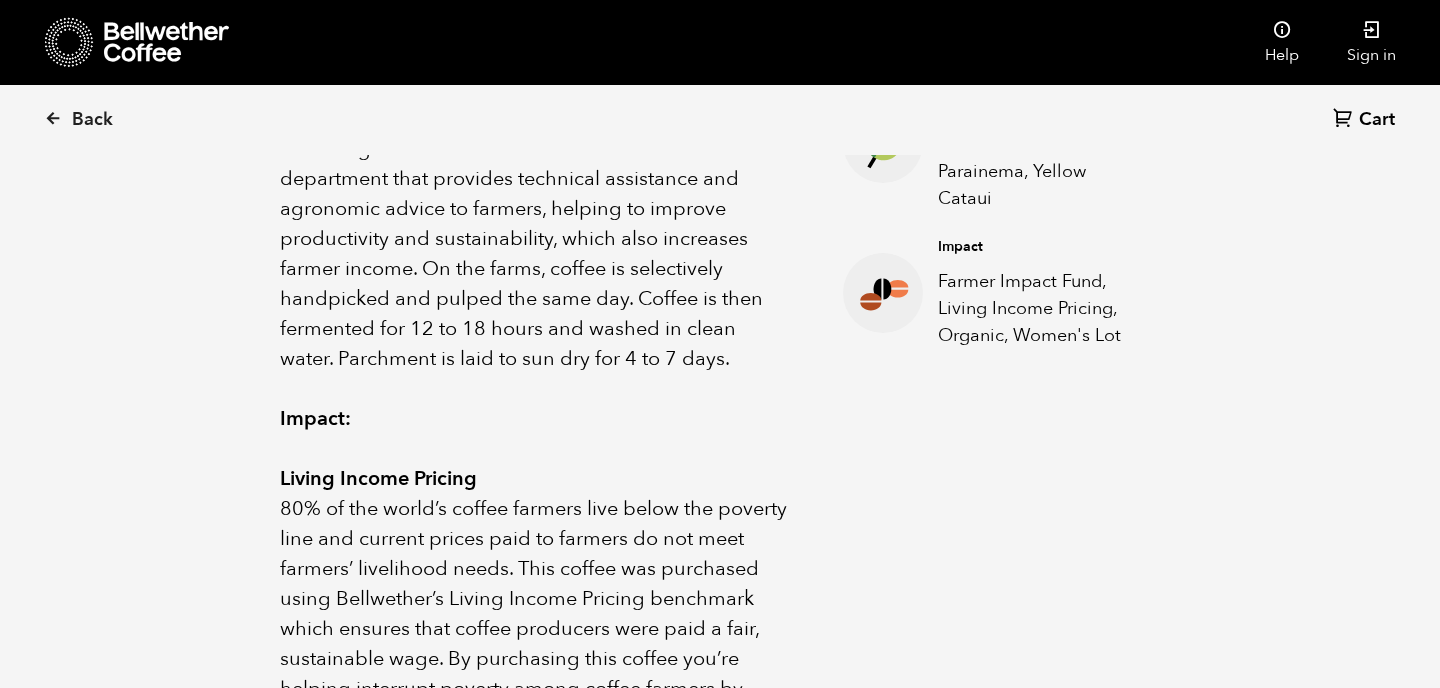 drag, startPoint x: 884, startPoint y: 268, endPoint x: 862, endPoint y: 329, distance: 64.84597 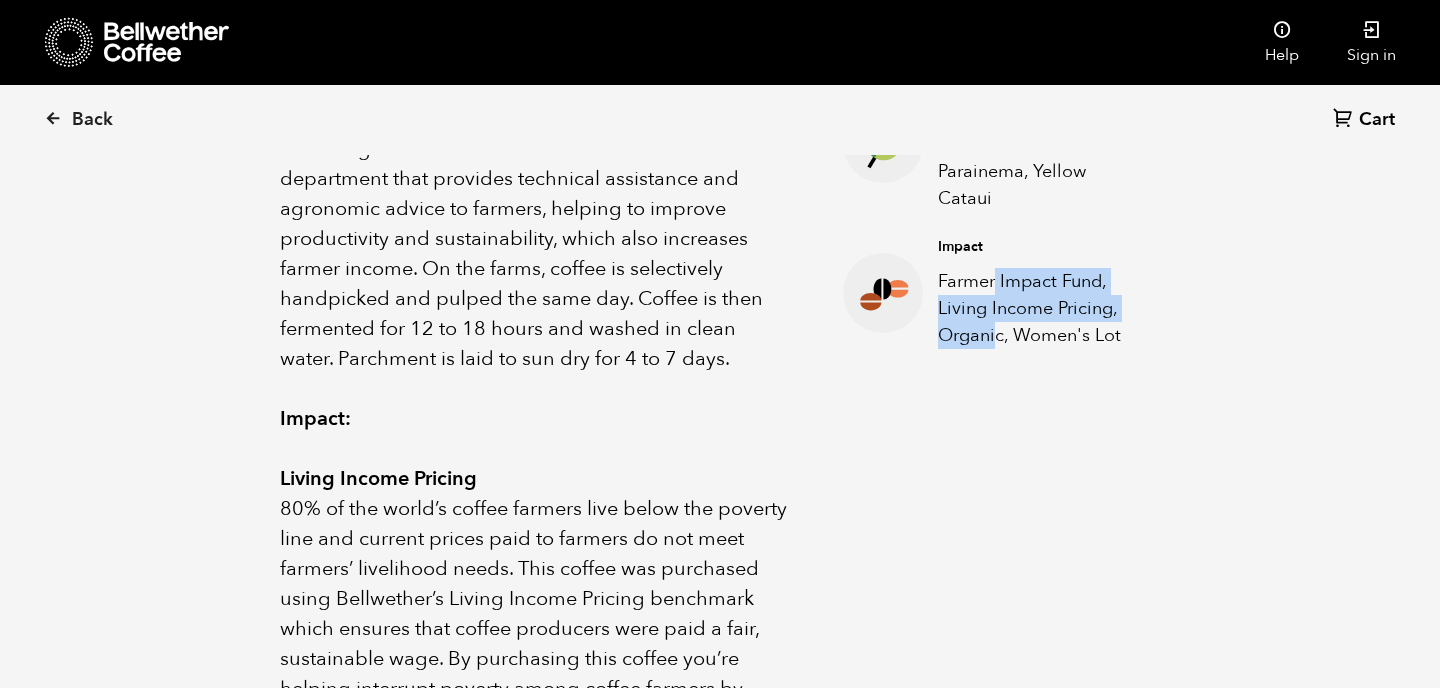 drag, startPoint x: 996, startPoint y: 306, endPoint x: 997, endPoint y: 242, distance: 64.00781 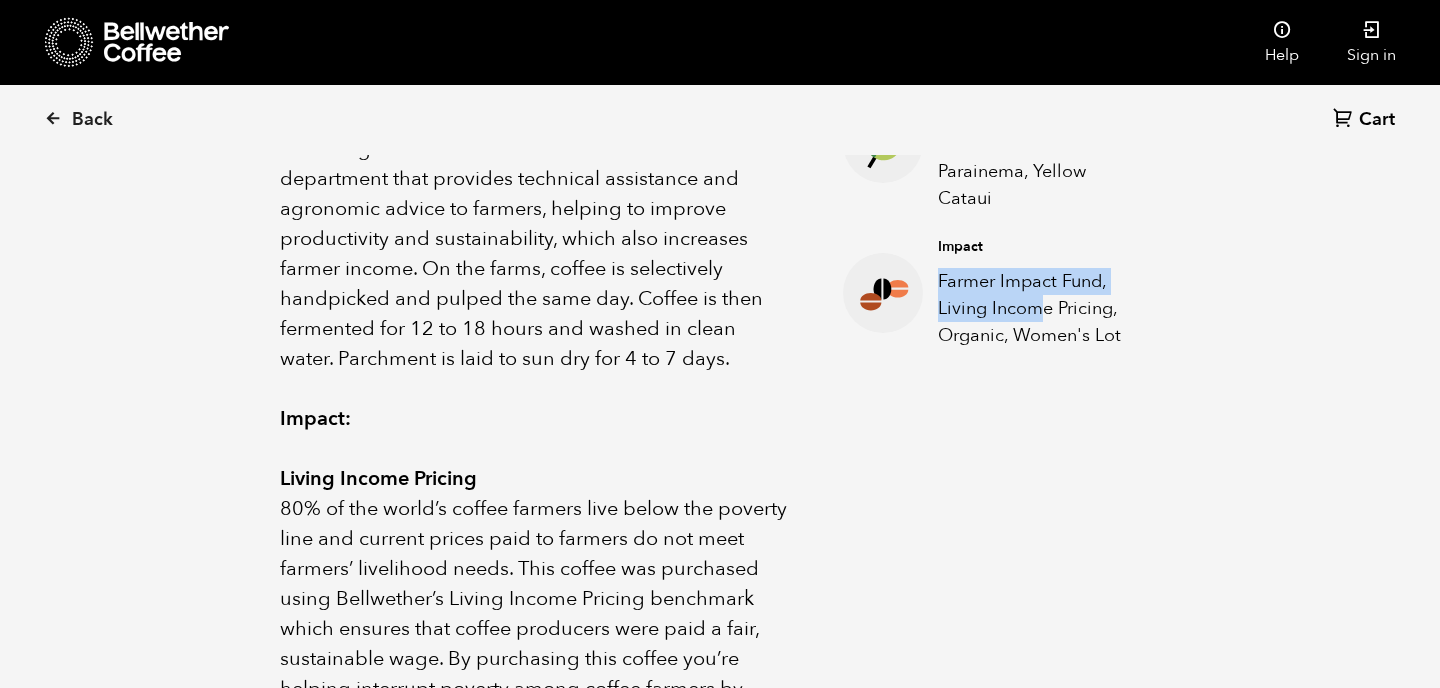 drag, startPoint x: 1015, startPoint y: 229, endPoint x: 1040, endPoint y: 299, distance: 74.330345 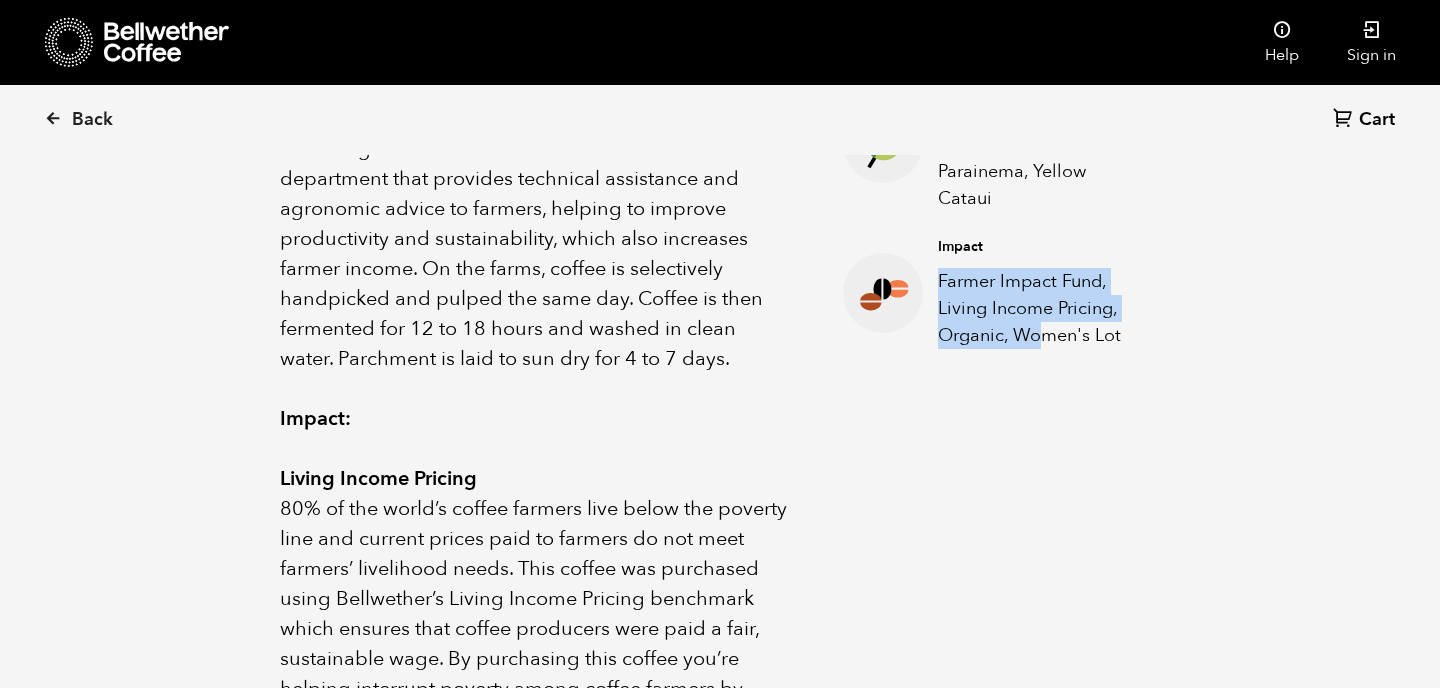 click on "Farmer Impact Fund, Living Income Pricing, Organic, Women's Lot" at bounding box center [1033, 308] 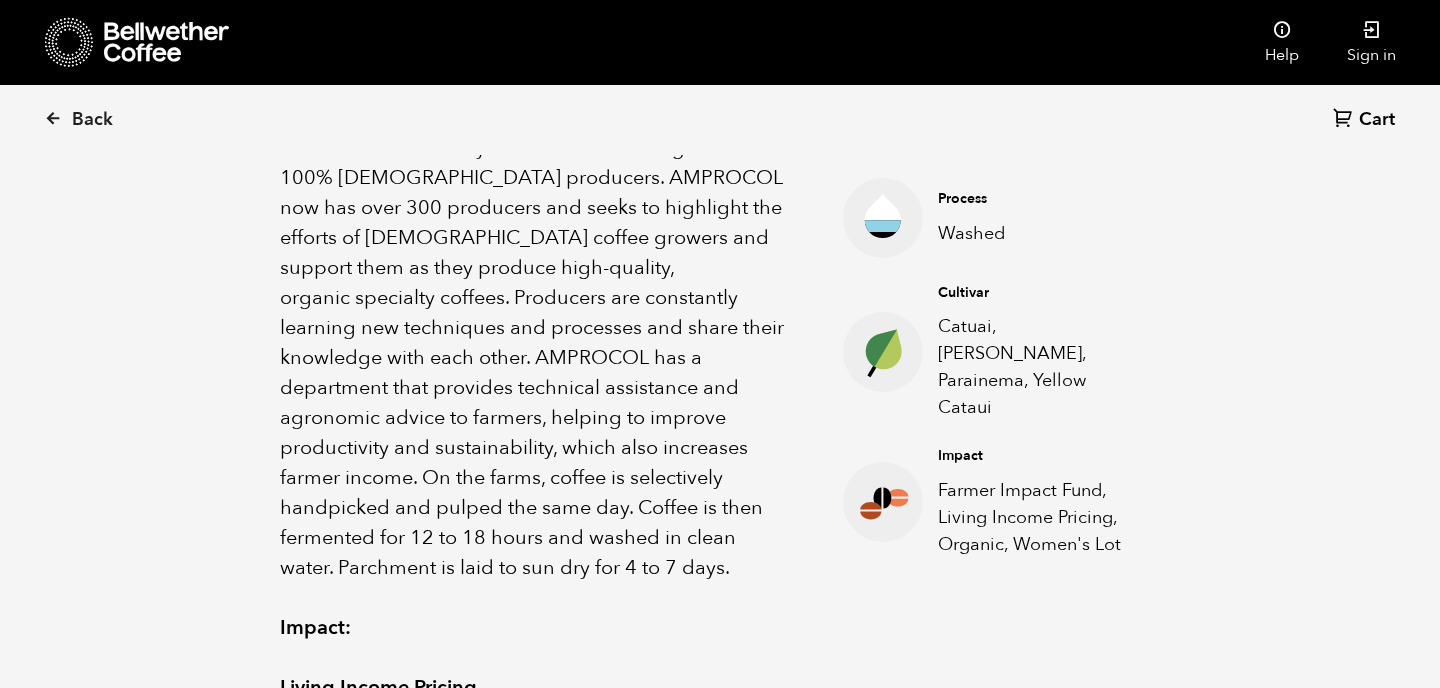 scroll, scrollTop: 795, scrollLeft: 0, axis: vertical 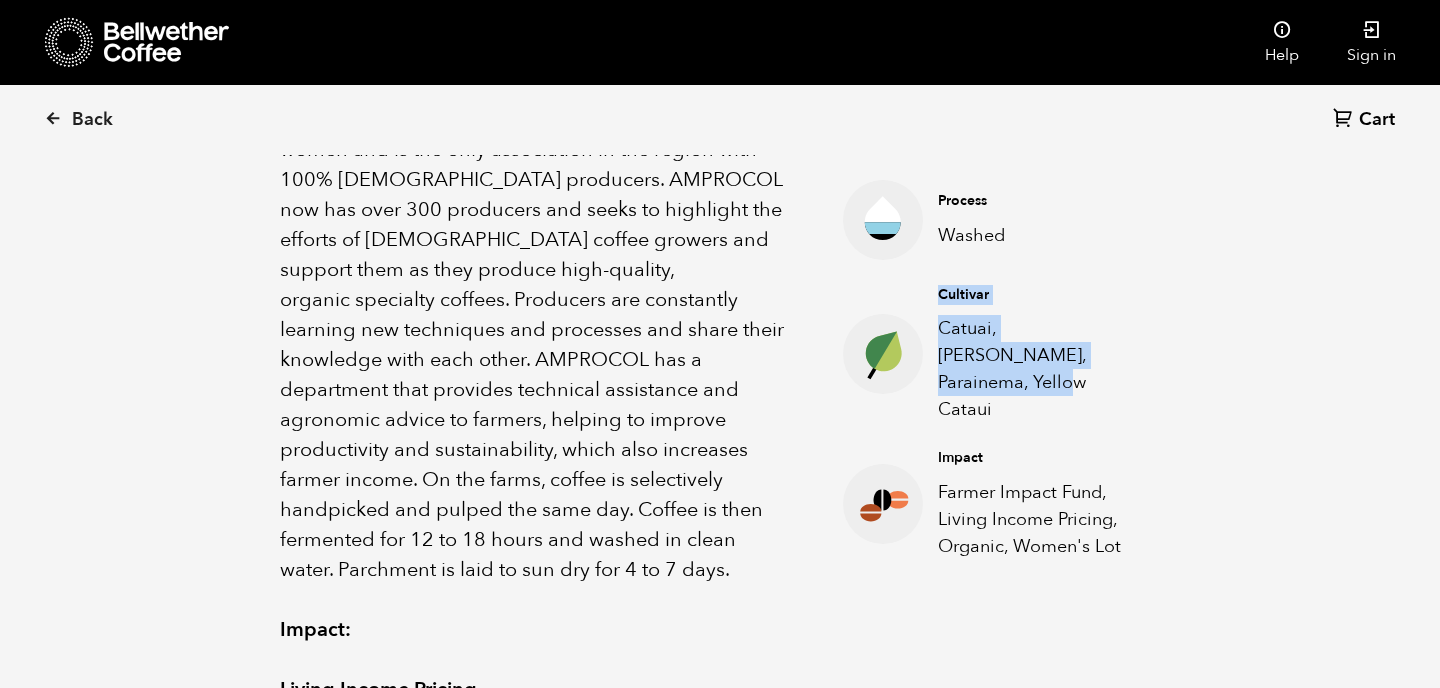 drag, startPoint x: 1053, startPoint y: 282, endPoint x: 1053, endPoint y: 400, distance: 118 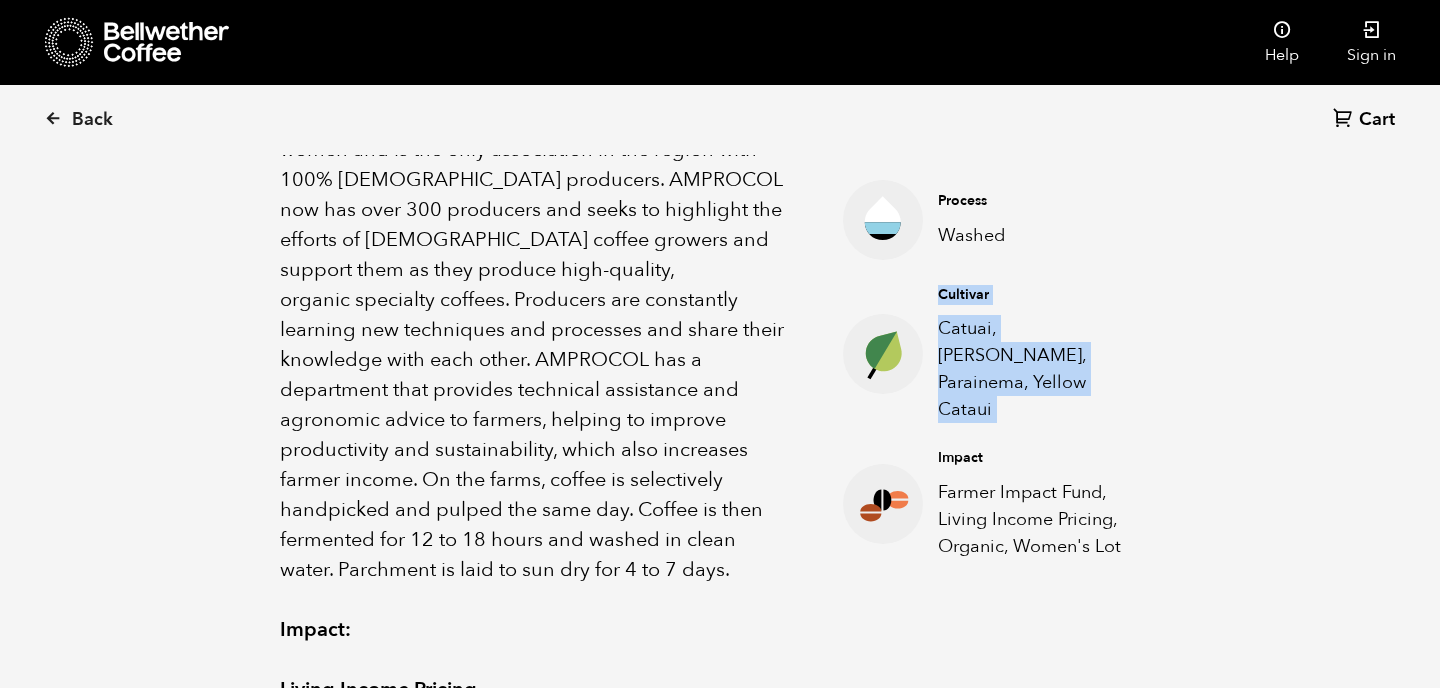 click on "Elevation   [DATE]-[DATE] MASL           Process   Washed           Cultivar   Catuai, [PERSON_NAME], Parainema, Yellow Cataui                 Impact   Farmer Impact Fund, Living Income Pricing, Organic, Women's Lot" at bounding box center [976, 675] 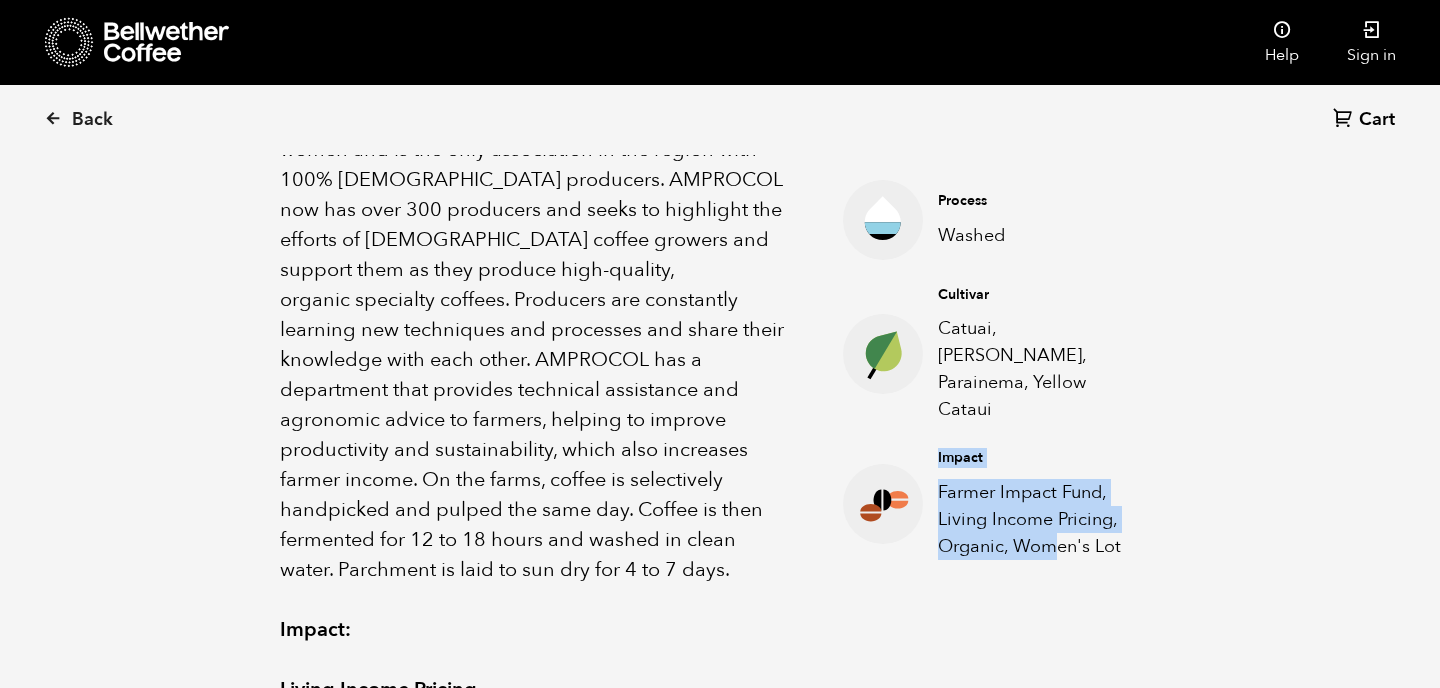 drag, startPoint x: 1047, startPoint y: 425, endPoint x: 1062, endPoint y: 538, distance: 113.99123 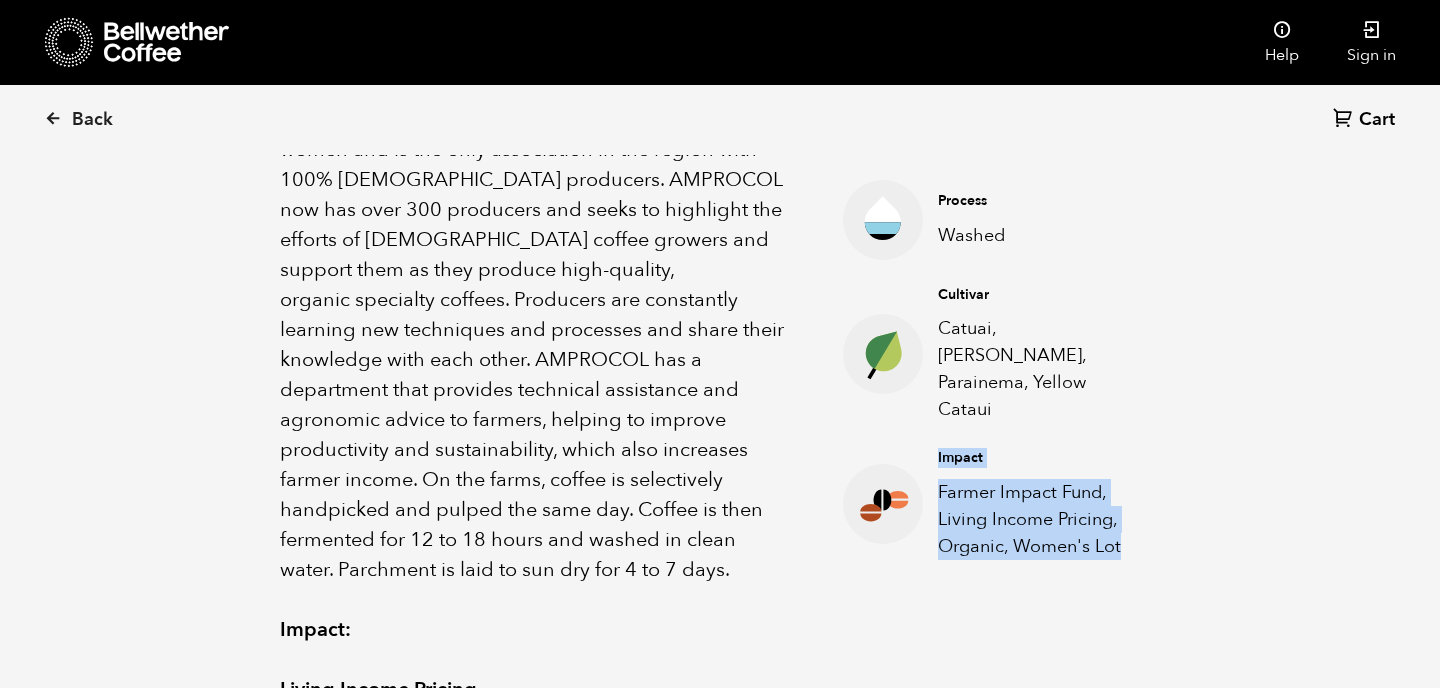click on "Elevation   [DATE]-[DATE] MASL           Process   Washed           Cultivar   Catuai, [PERSON_NAME], Parainema, Yellow Cataui                 Impact   Farmer Impact Fund, Living Income Pricing, Organic, Women's Lot" at bounding box center [976, 675] 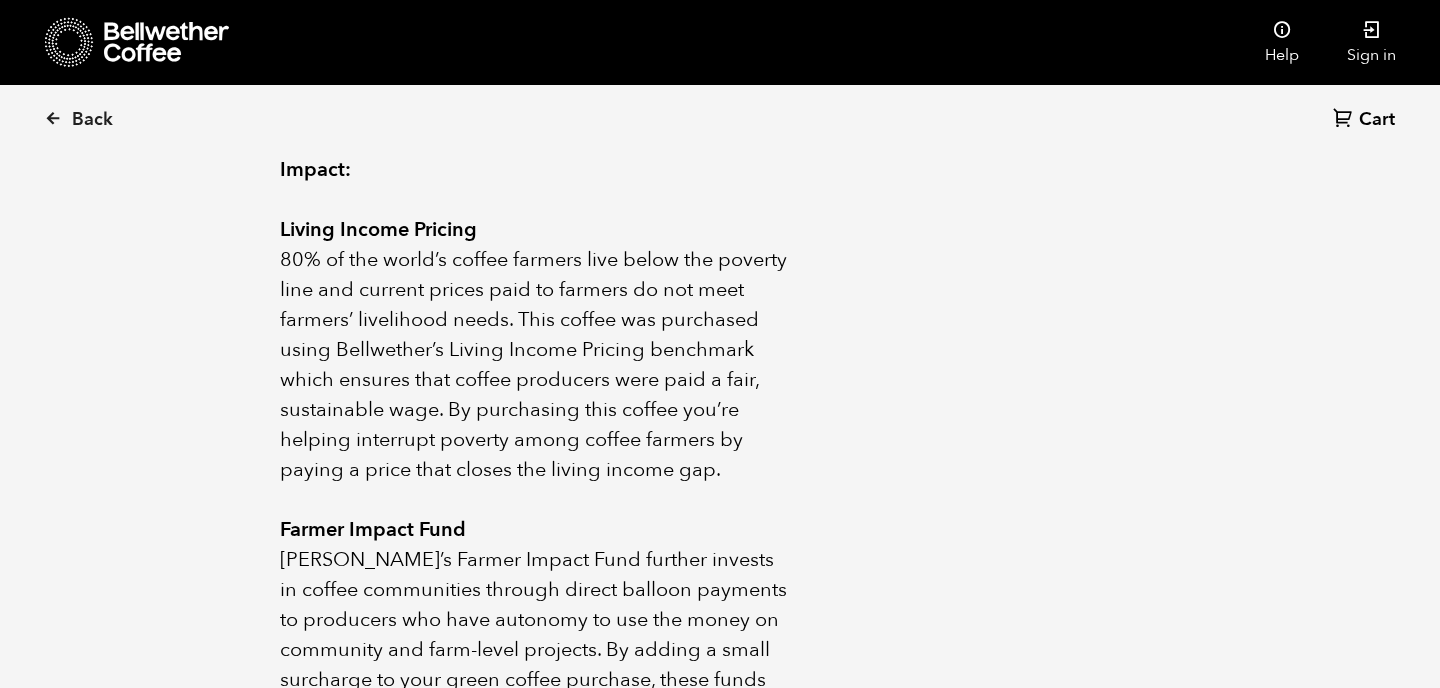 scroll, scrollTop: 1253, scrollLeft: 0, axis: vertical 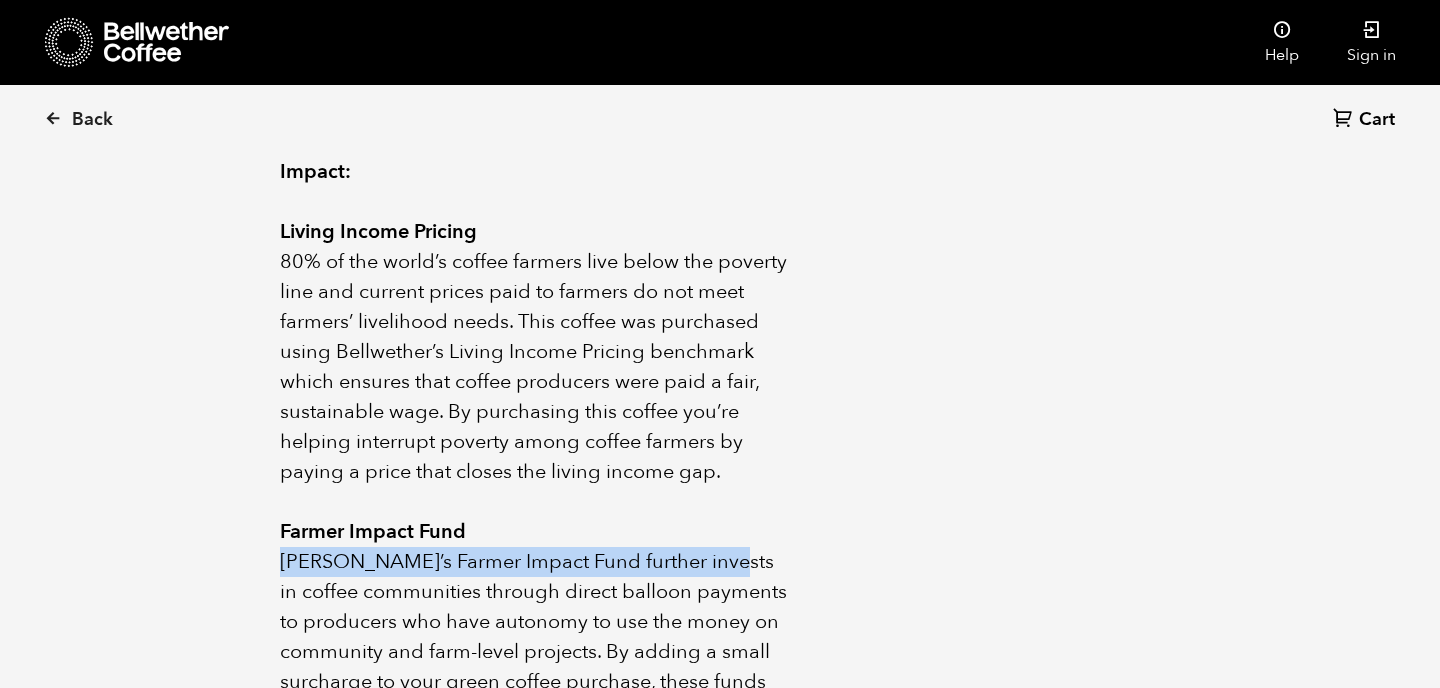 drag, startPoint x: 710, startPoint y: 503, endPoint x: 713, endPoint y: 569, distance: 66.068146 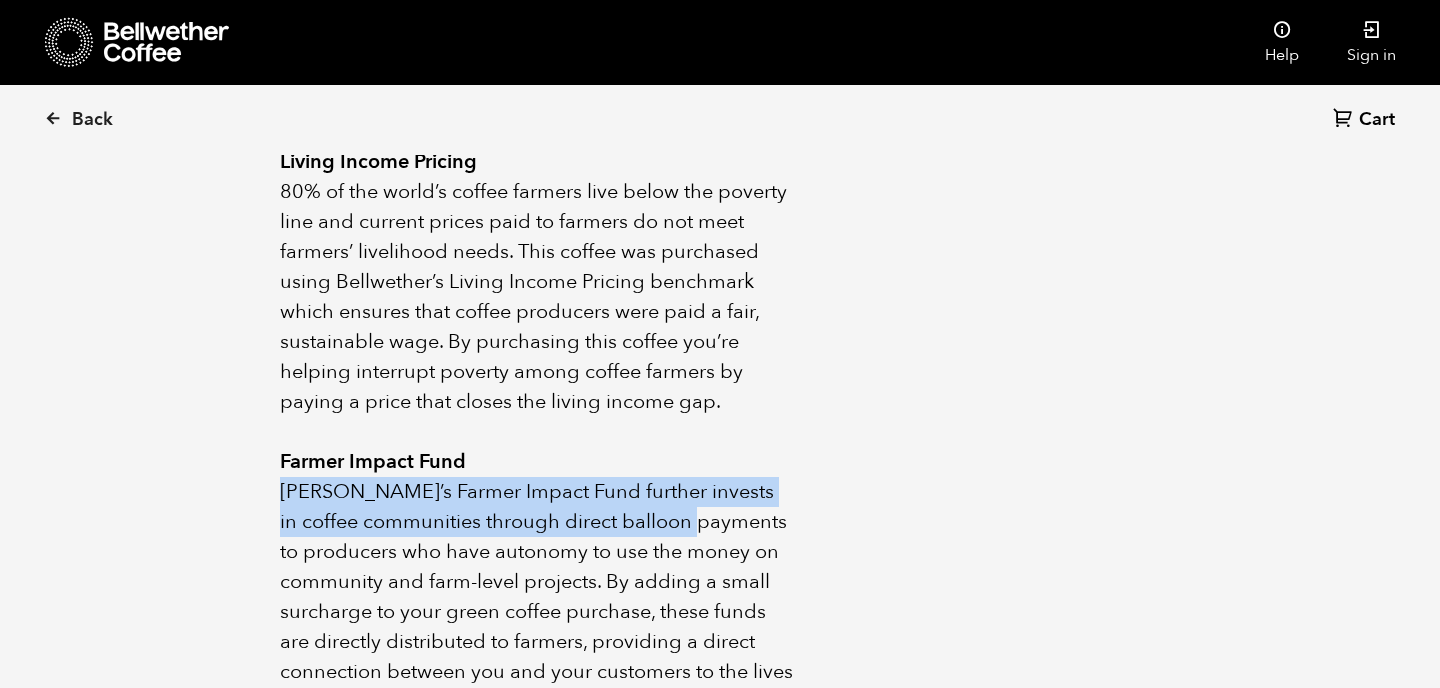 scroll, scrollTop: 683, scrollLeft: 0, axis: vertical 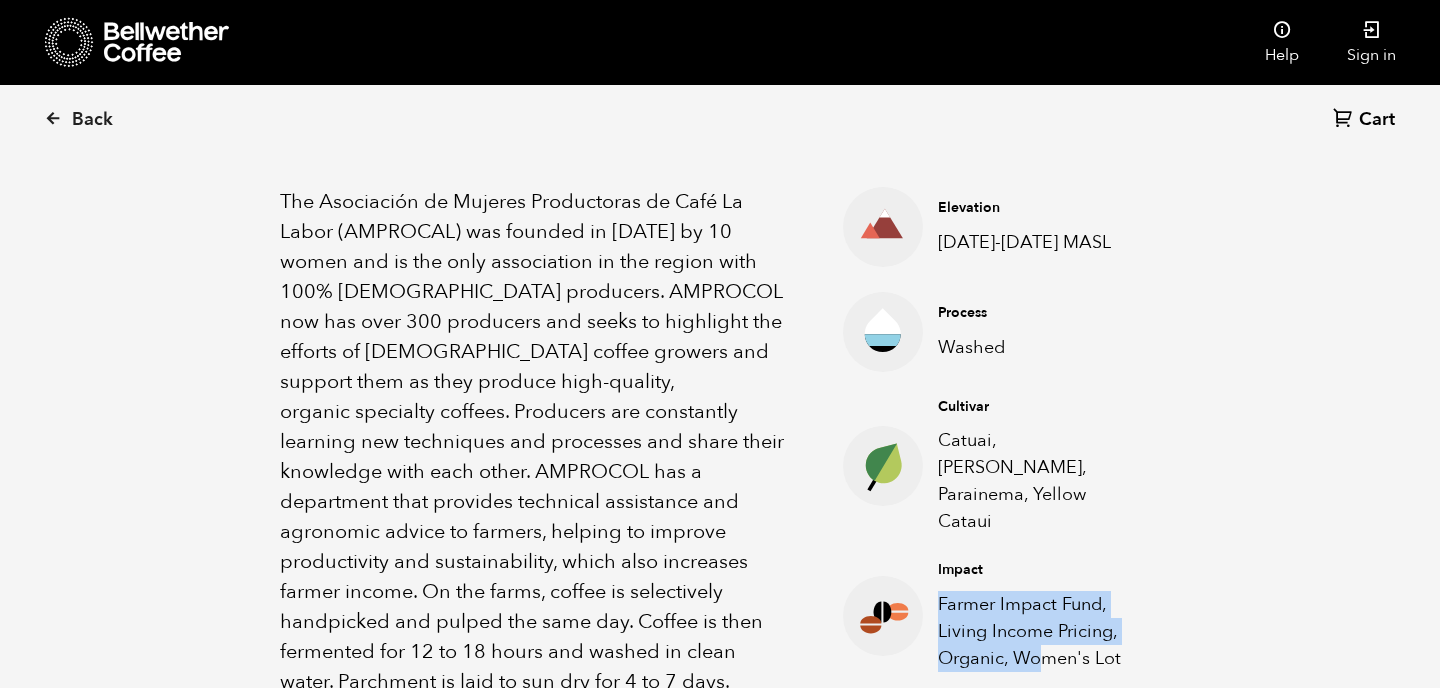 drag, startPoint x: 1027, startPoint y: 544, endPoint x: 1040, endPoint y: 644, distance: 100.84146 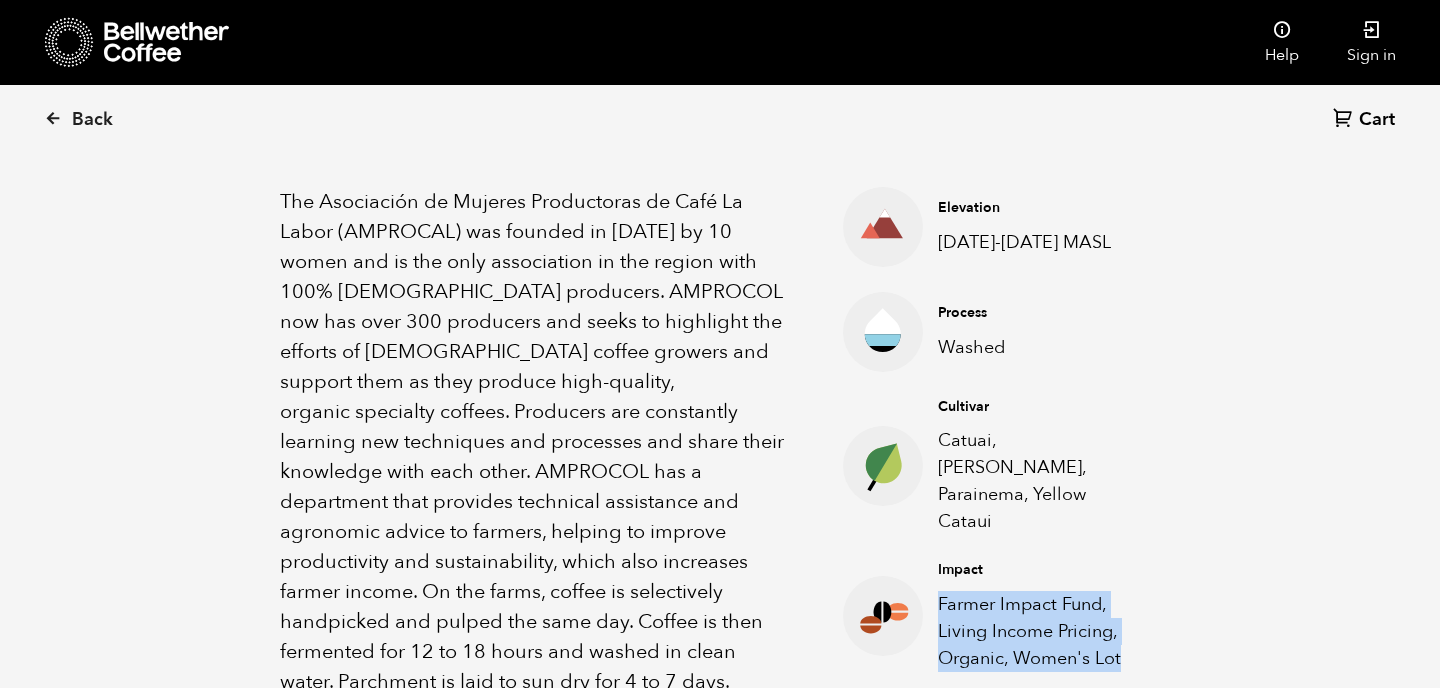 click on "Elevation   [DATE]-[DATE] MASL           Process   Washed           Cultivar   Catuai, [PERSON_NAME], Parainema, Yellow Cataui                 Impact   Farmer Impact Fund, Living Income Pricing, Organic, Women's Lot" at bounding box center (976, 787) 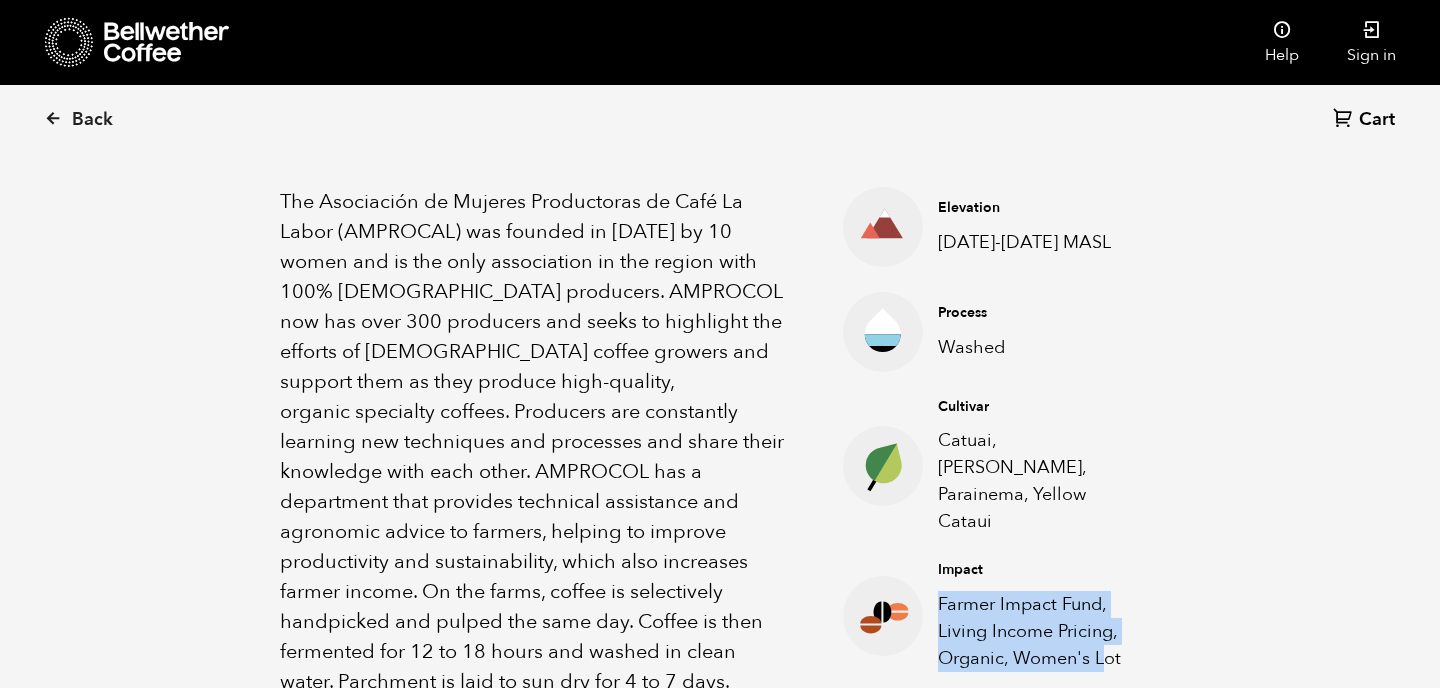 drag, startPoint x: 1106, startPoint y: 641, endPoint x: 1105, endPoint y: 551, distance: 90.005554 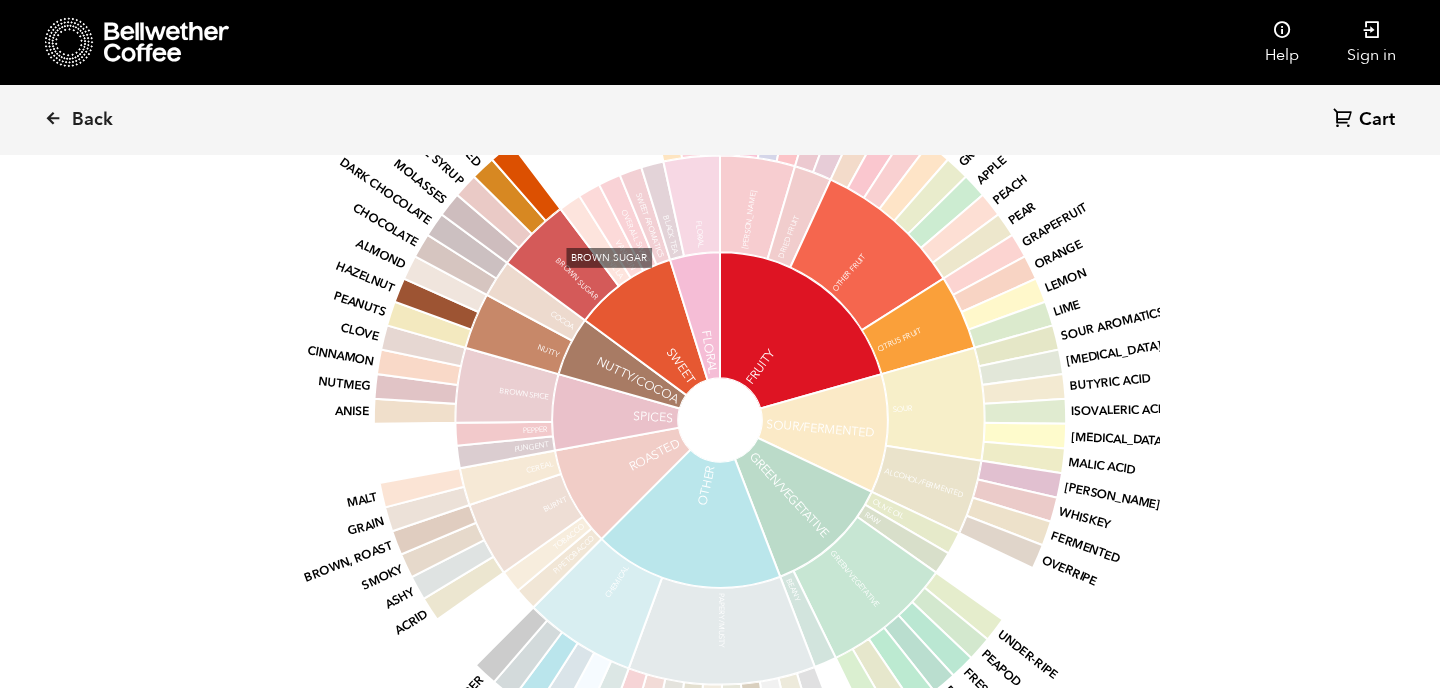 scroll, scrollTop: 2653, scrollLeft: 0, axis: vertical 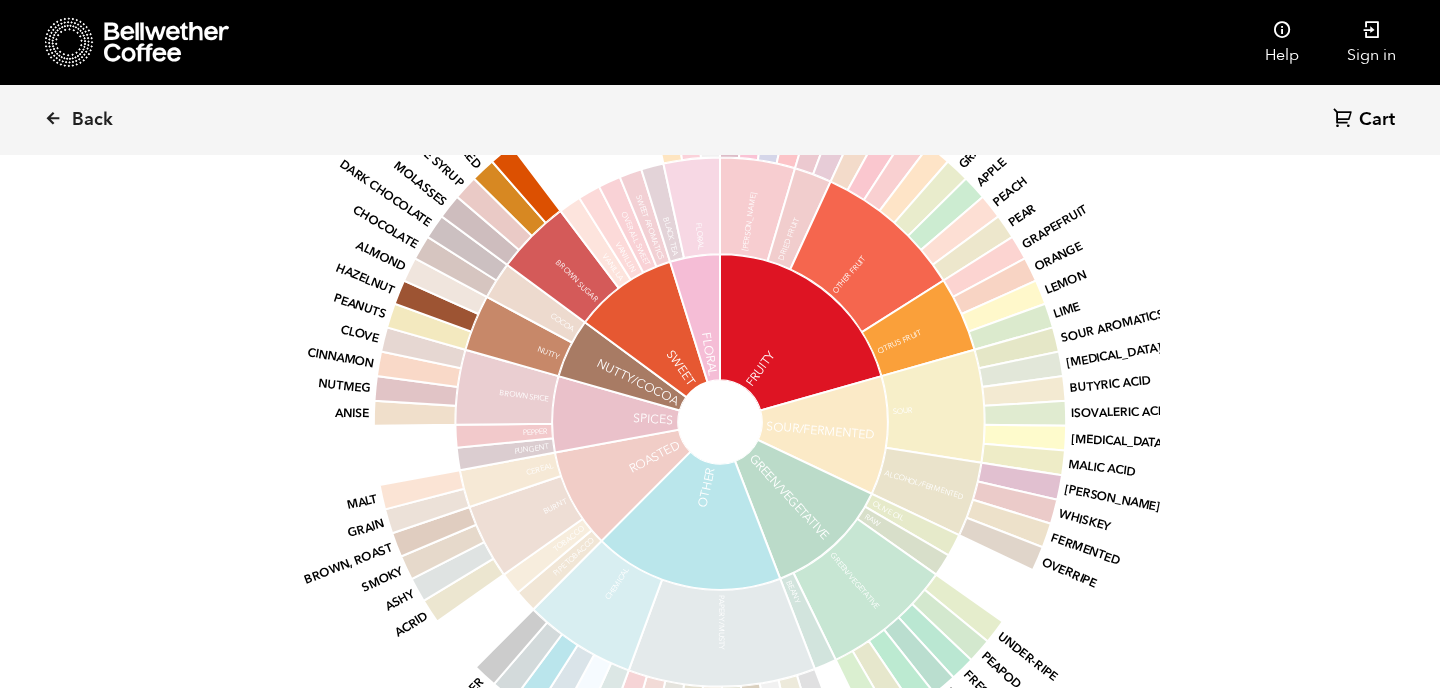 click 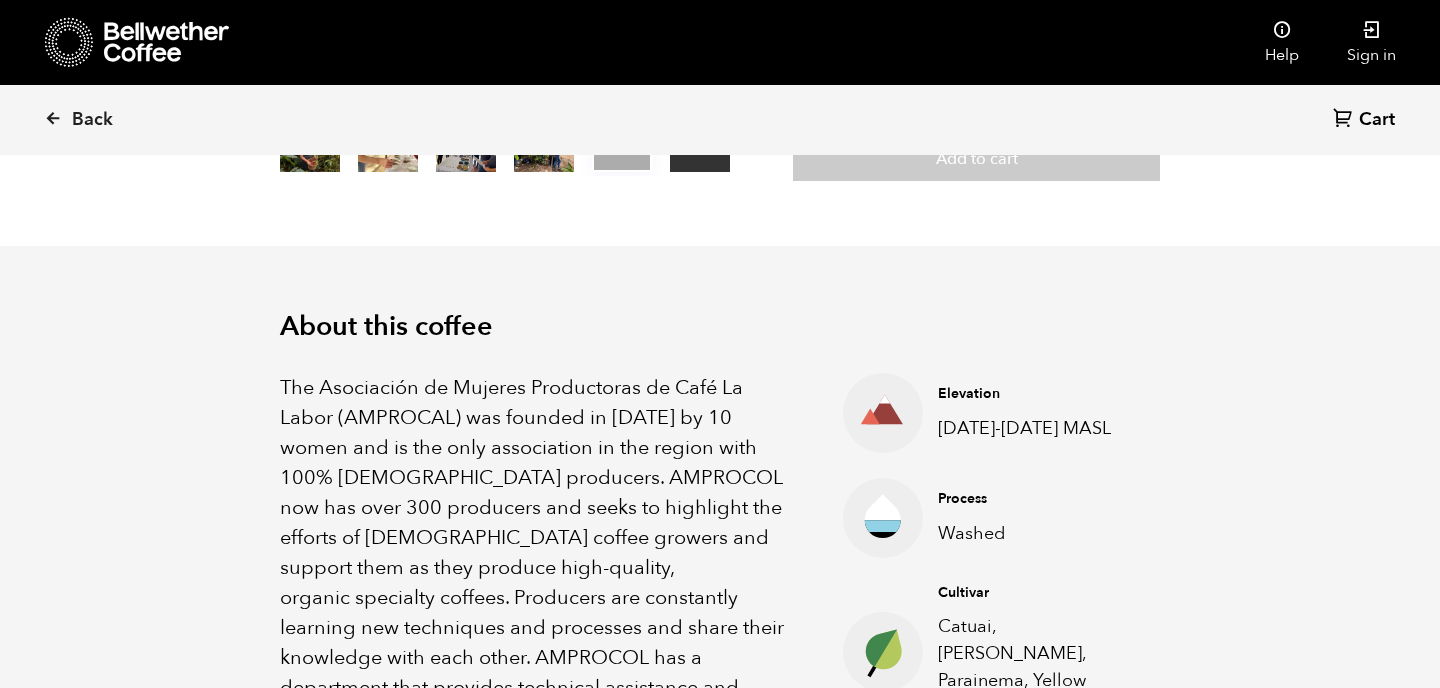 scroll, scrollTop: 0, scrollLeft: 0, axis: both 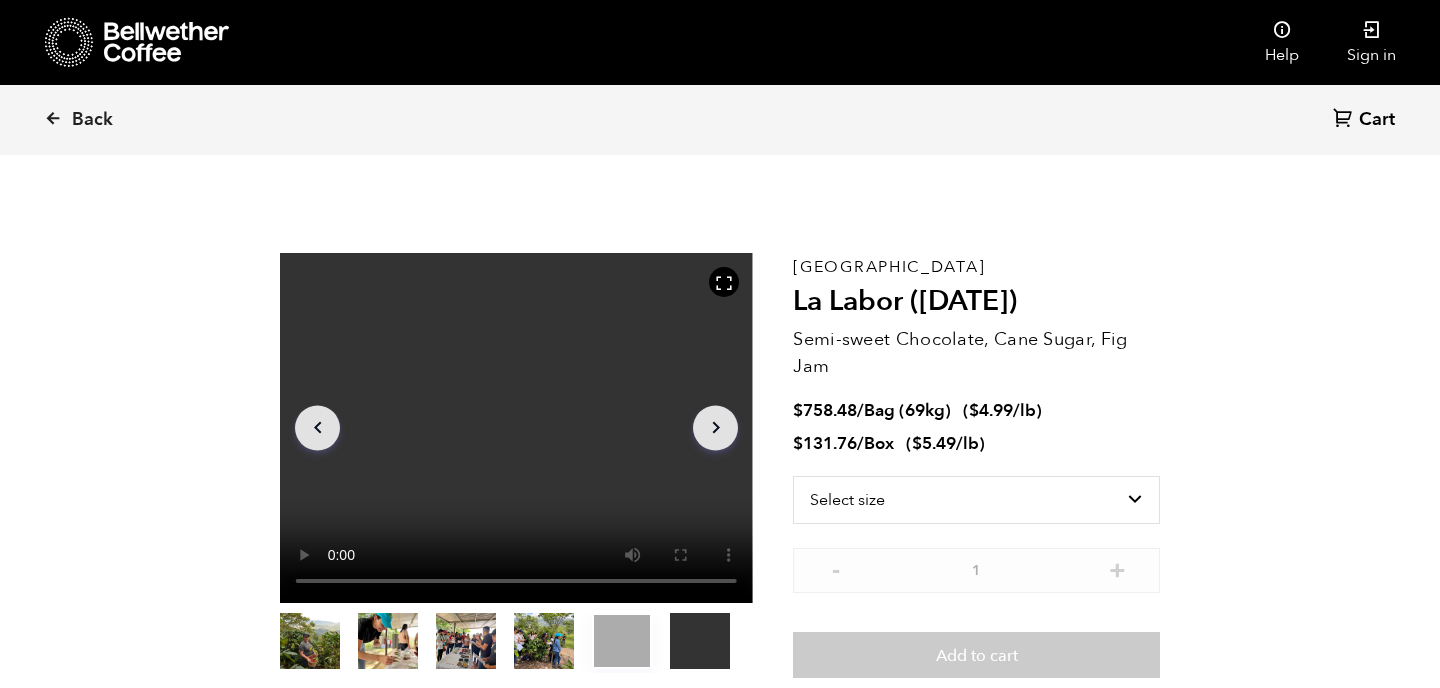 click on "Your browser does not support the video tag." at bounding box center (516, 428) 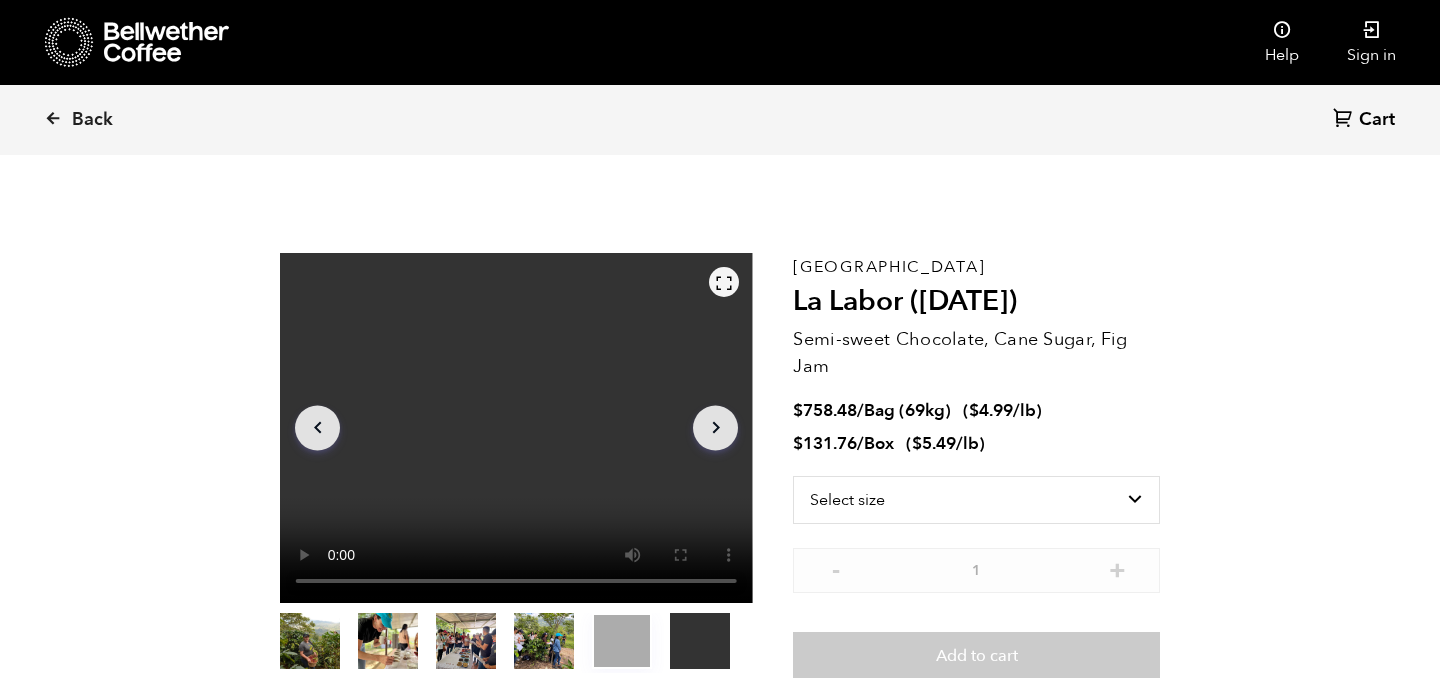click at bounding box center (724, 283) 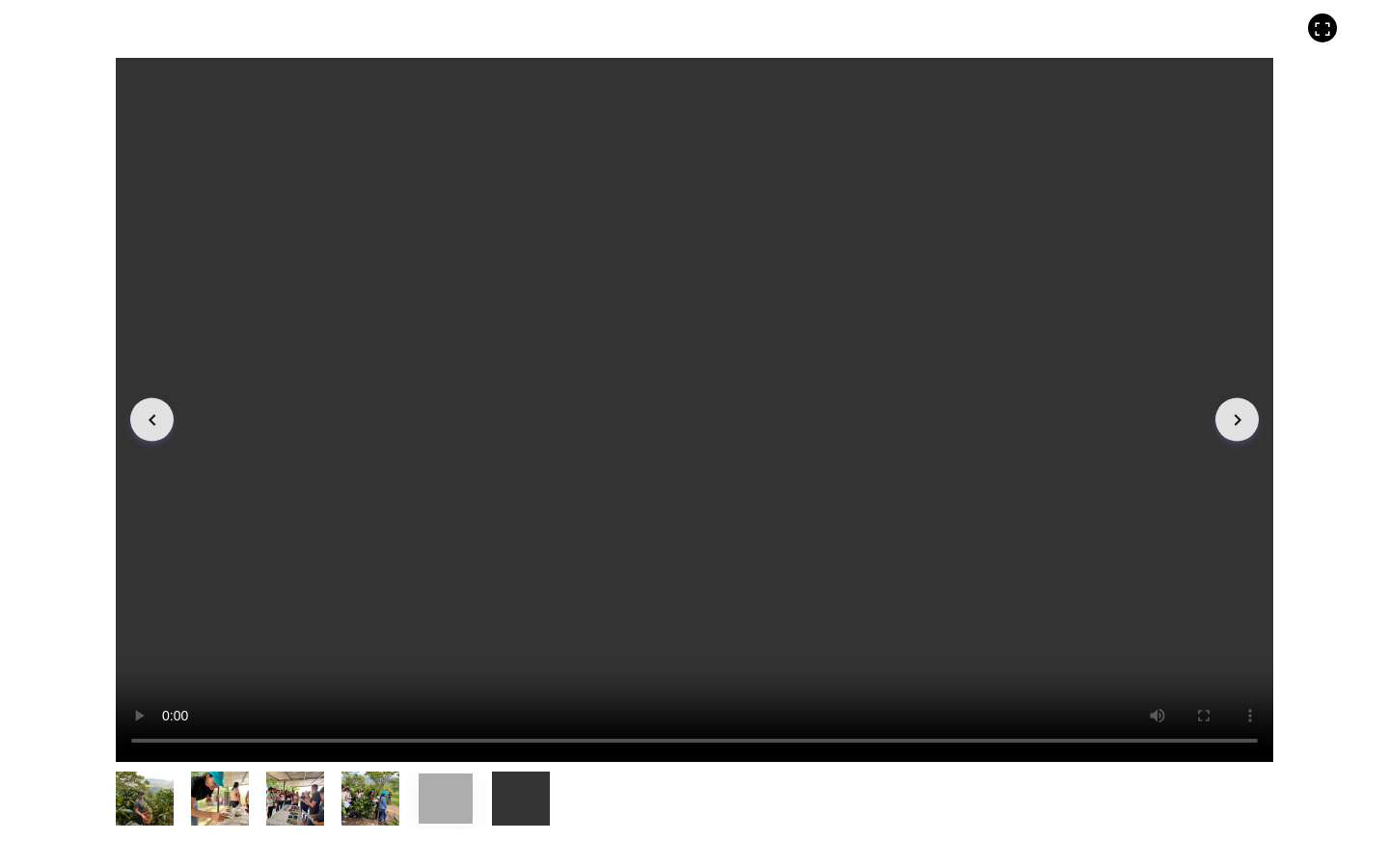 click on "item 0" at bounding box center [145, 802] 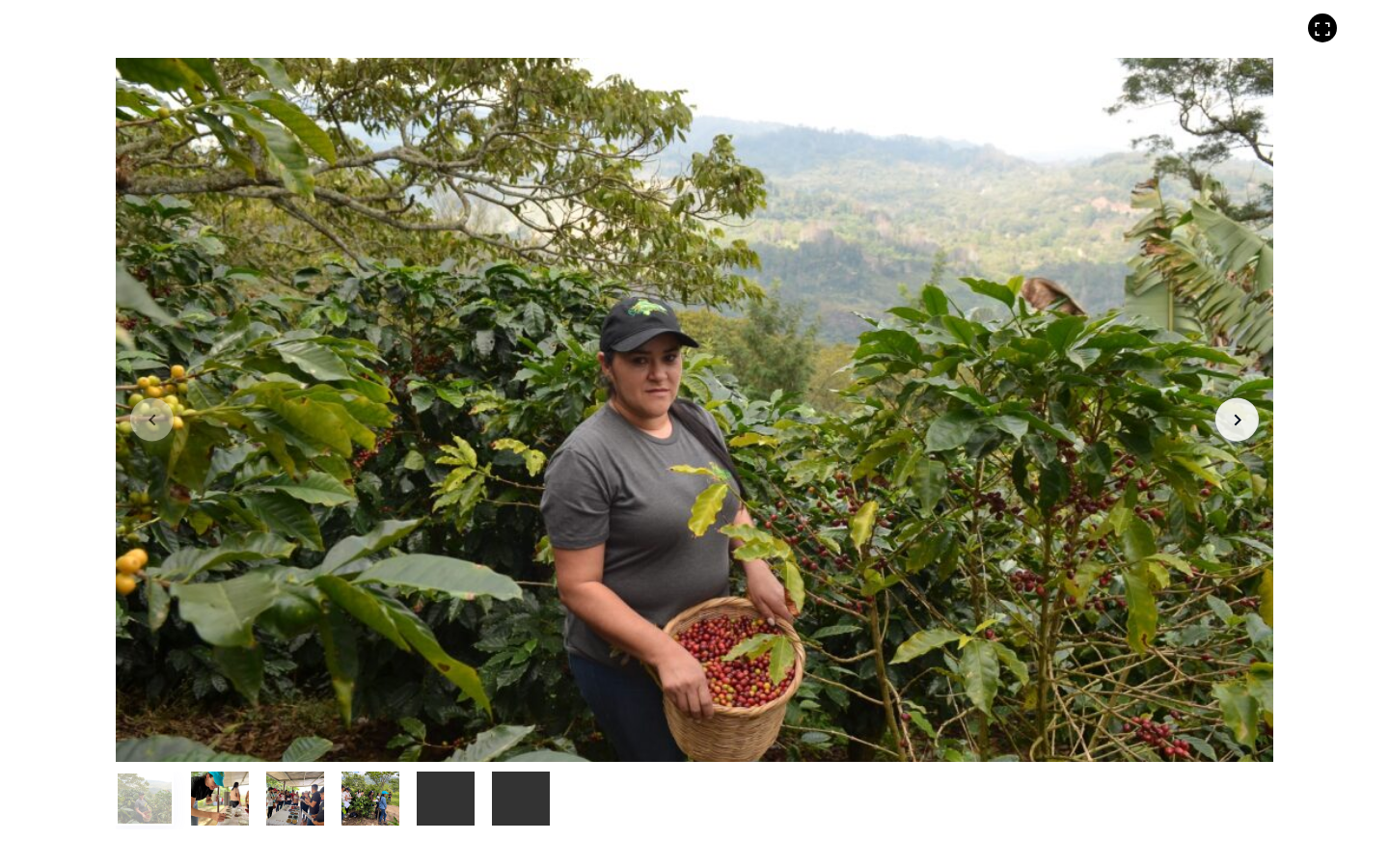 click on "item 5" at bounding box center (521, 802) 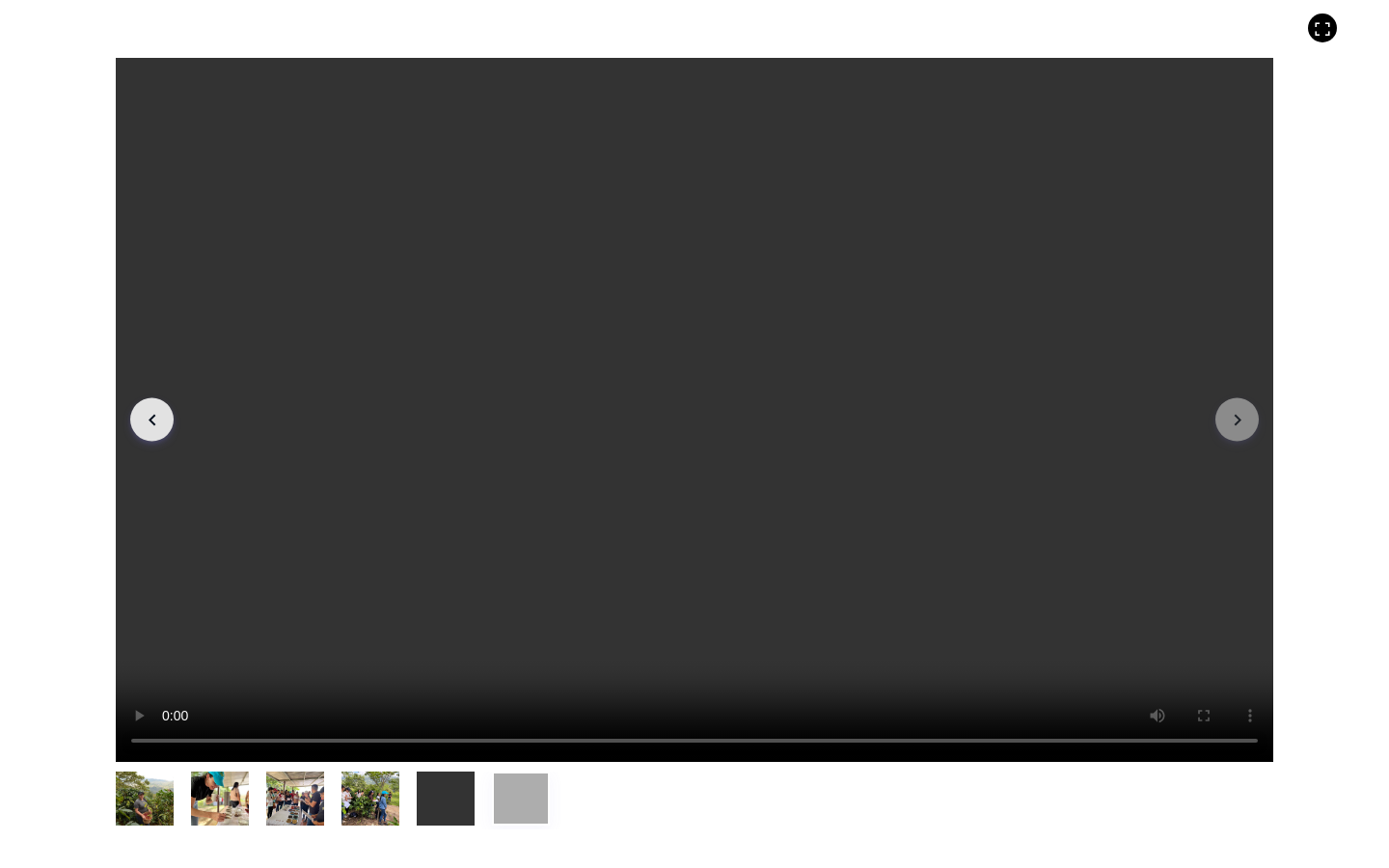 click on "Your browser does not support the video tag." at bounding box center (694, 410) 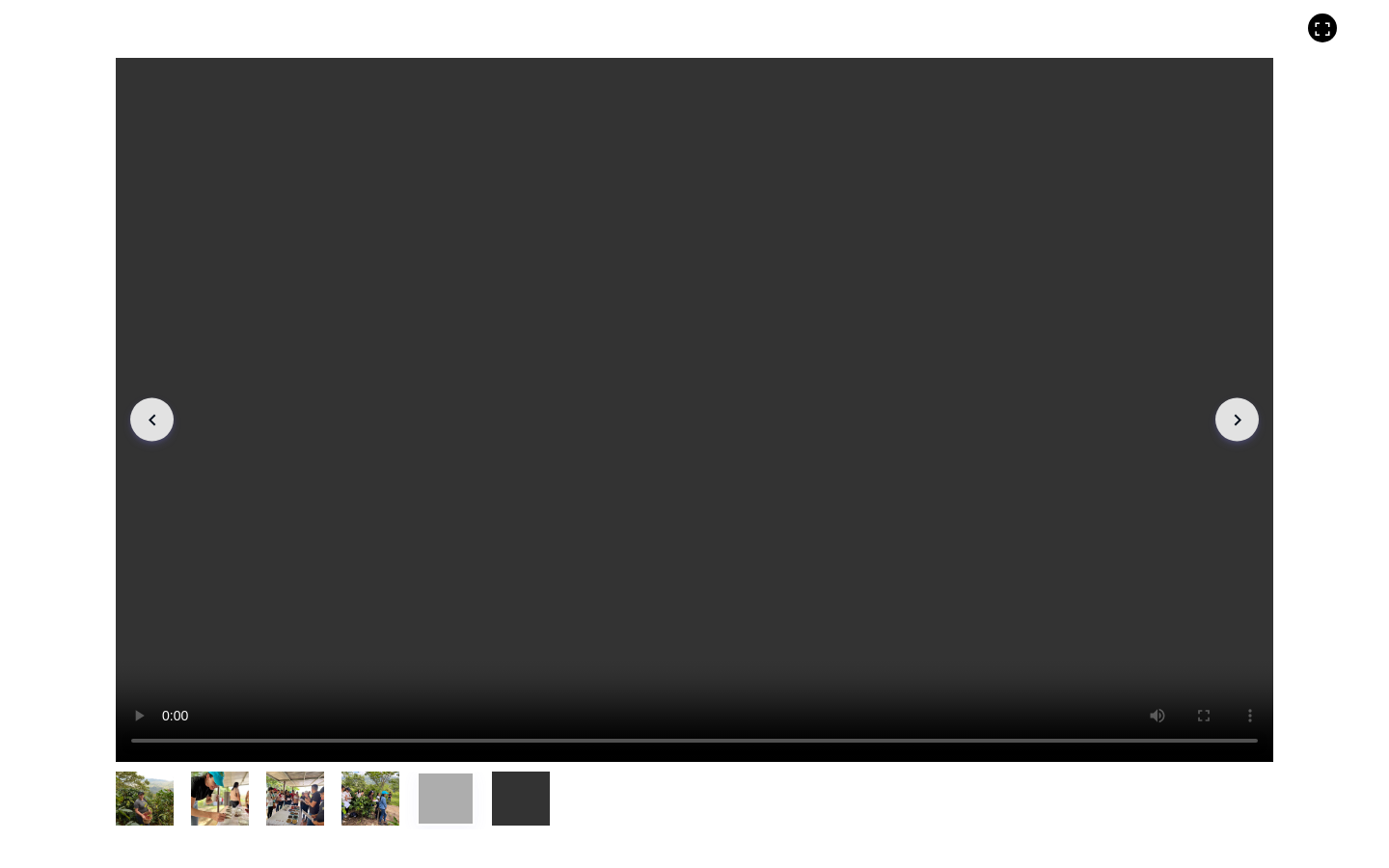 click on "Your browser does not support the video tag." at bounding box center (694, 410) 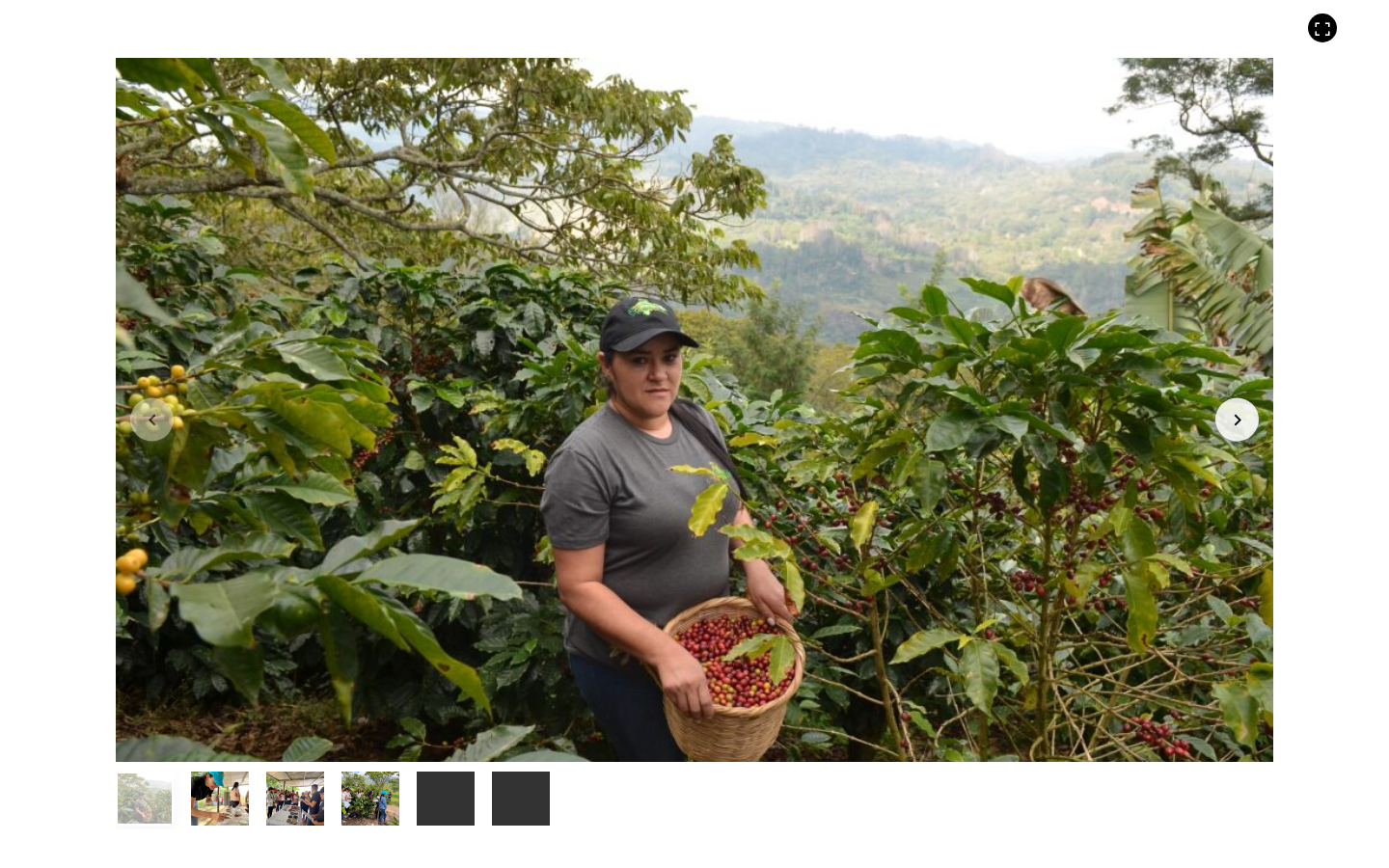 type 